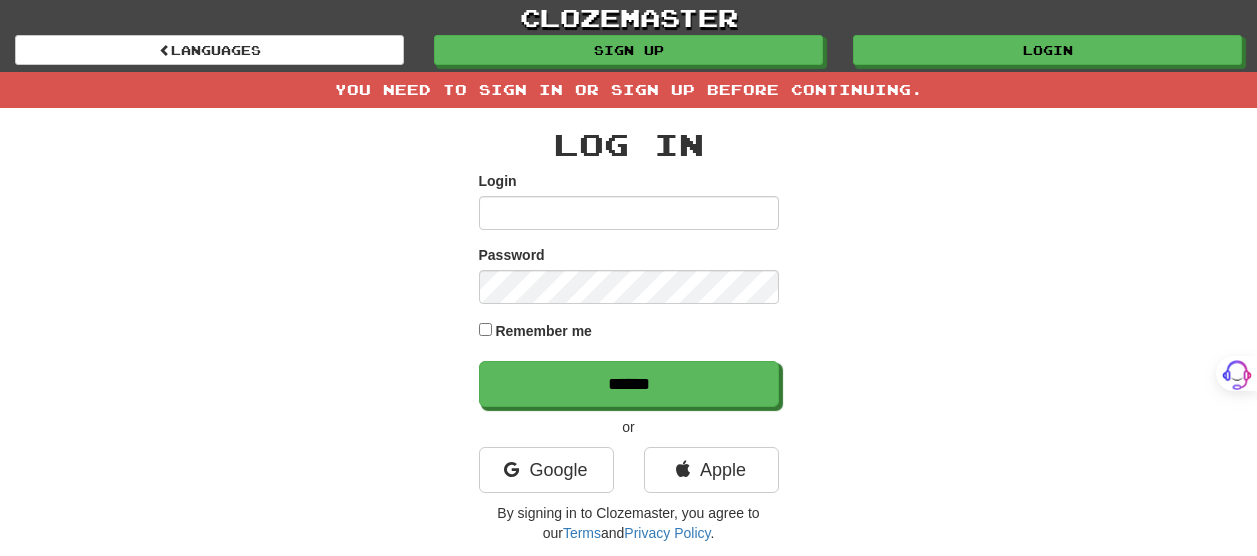 scroll, scrollTop: 0, scrollLeft: 0, axis: both 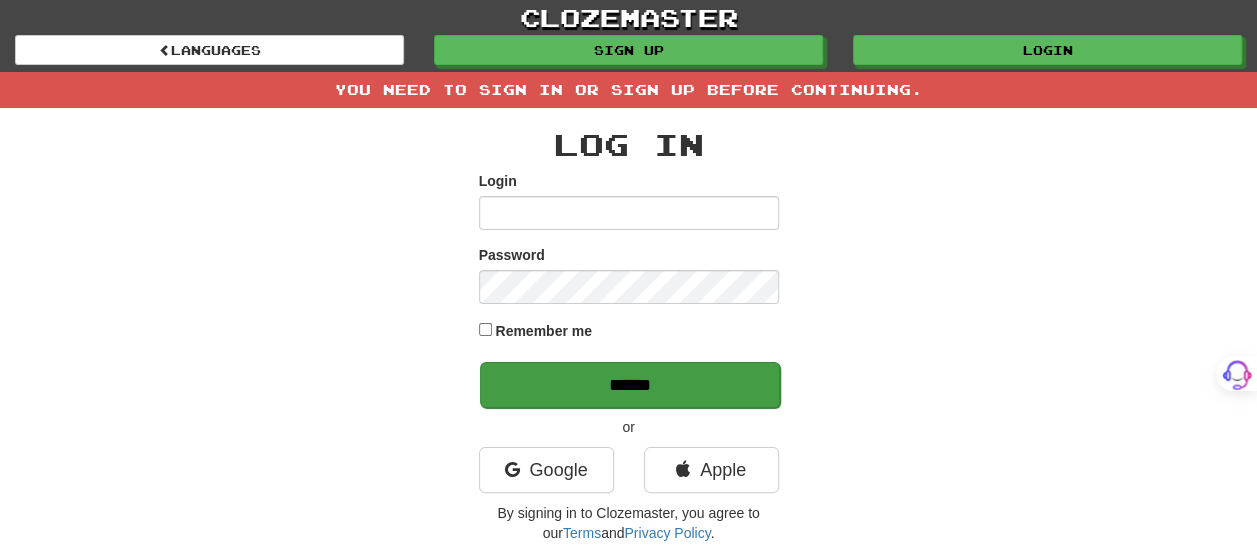 type on "*******" 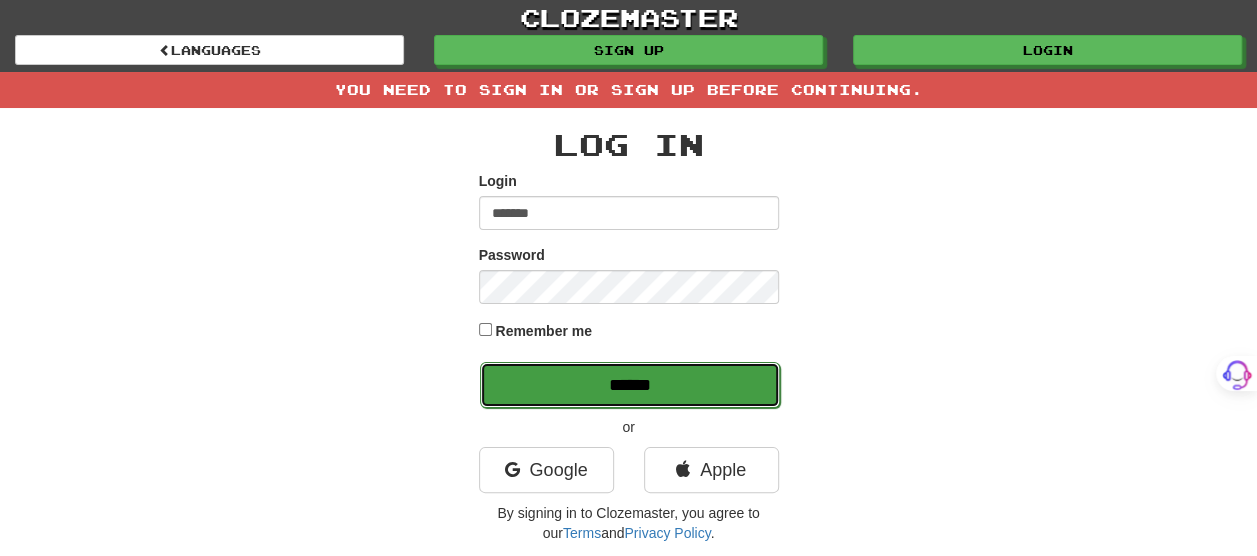 click on "******" at bounding box center (630, 385) 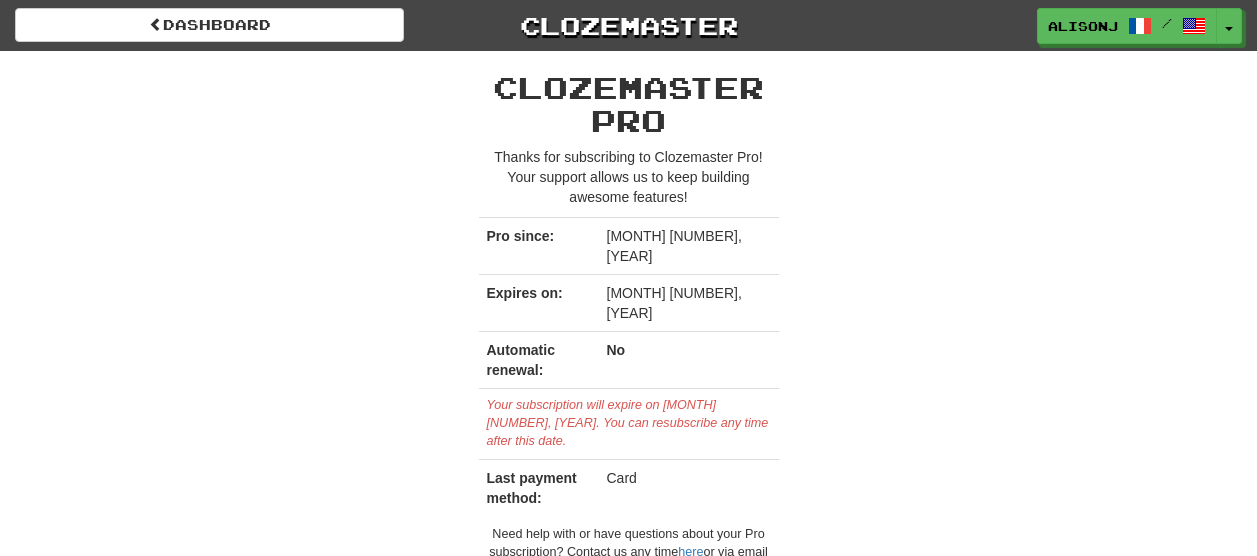 scroll, scrollTop: 0, scrollLeft: 0, axis: both 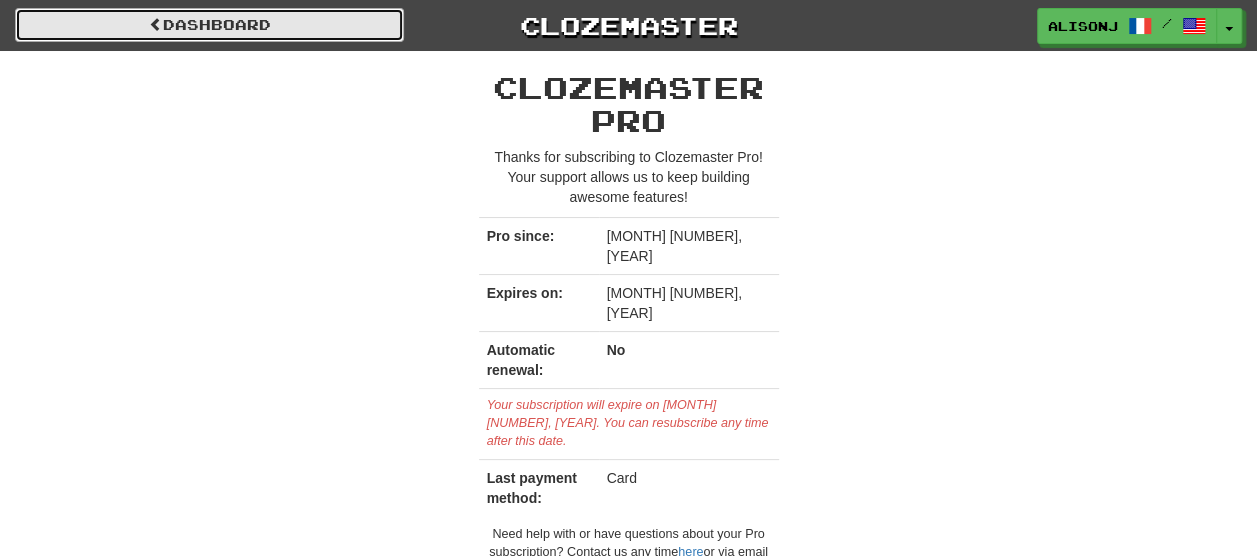 click on "Dashboard" at bounding box center [209, 25] 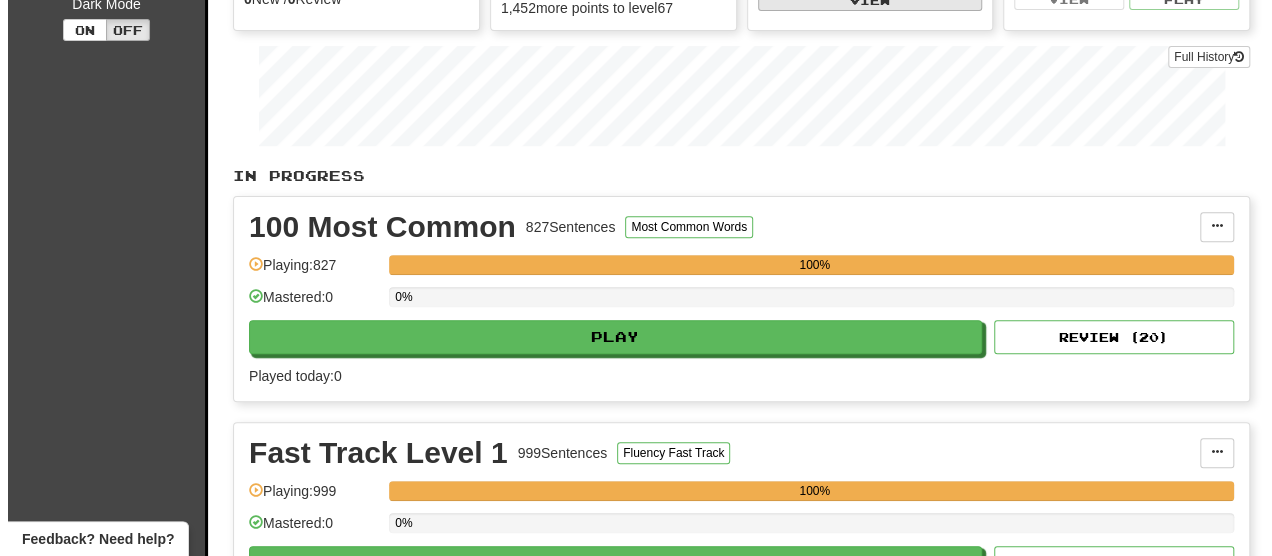 scroll, scrollTop: 300, scrollLeft: 0, axis: vertical 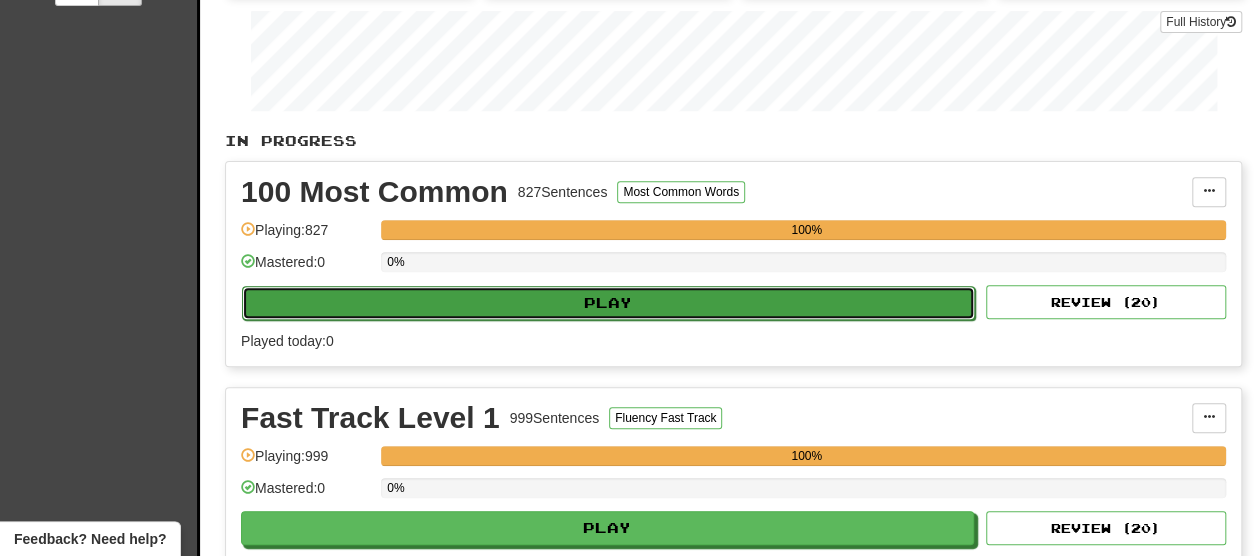 click on "Play" at bounding box center (608, 303) 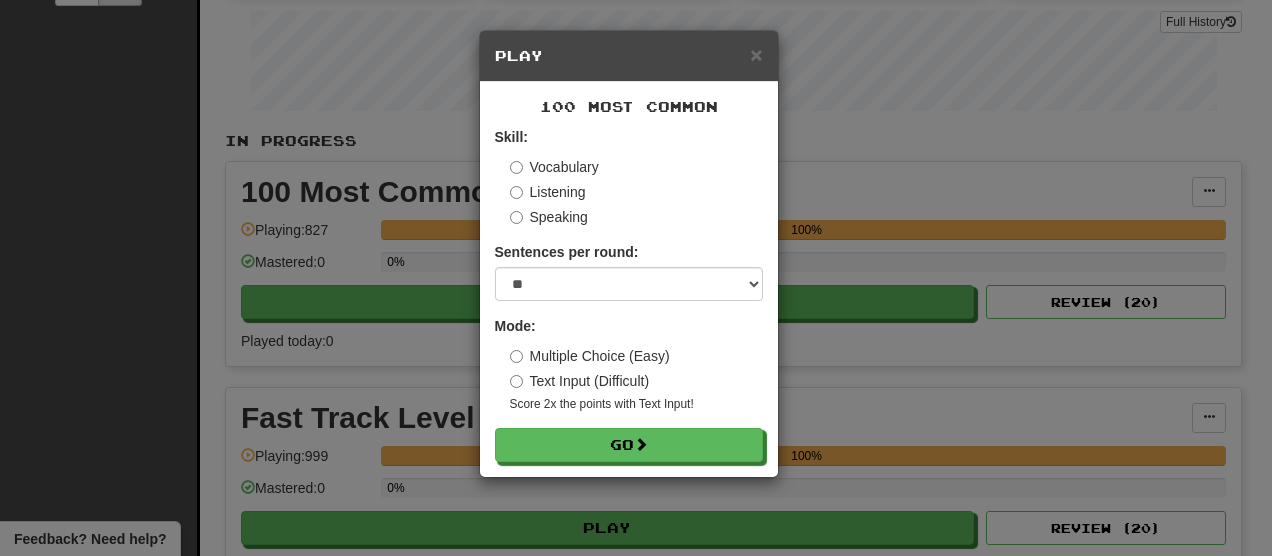 click on "Text Input (Difficult)" at bounding box center [580, 381] 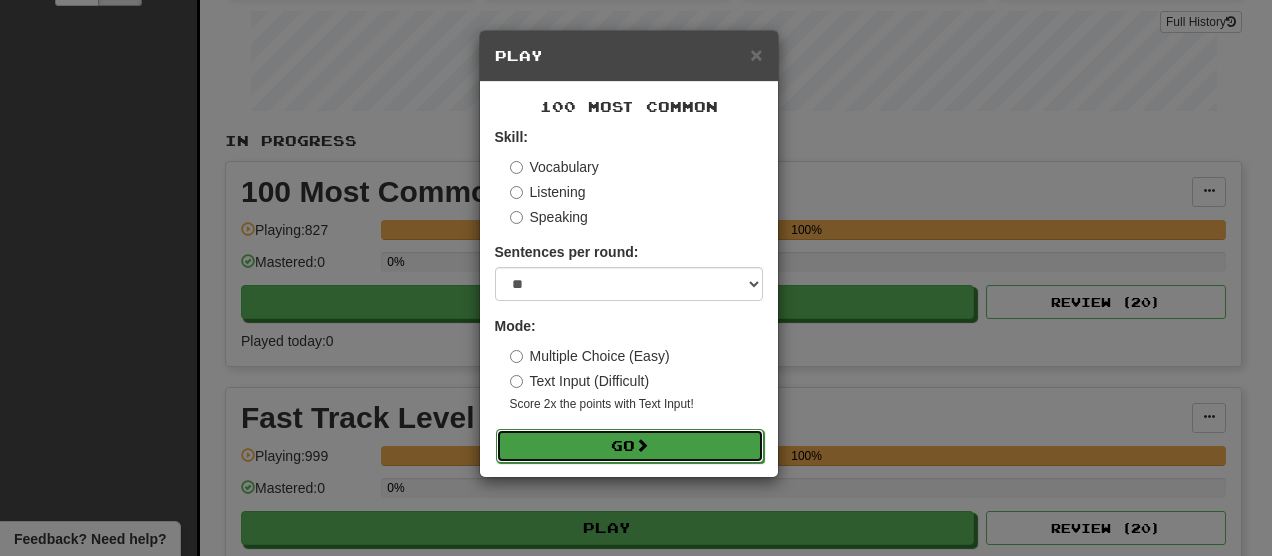 click on "Go" at bounding box center (630, 446) 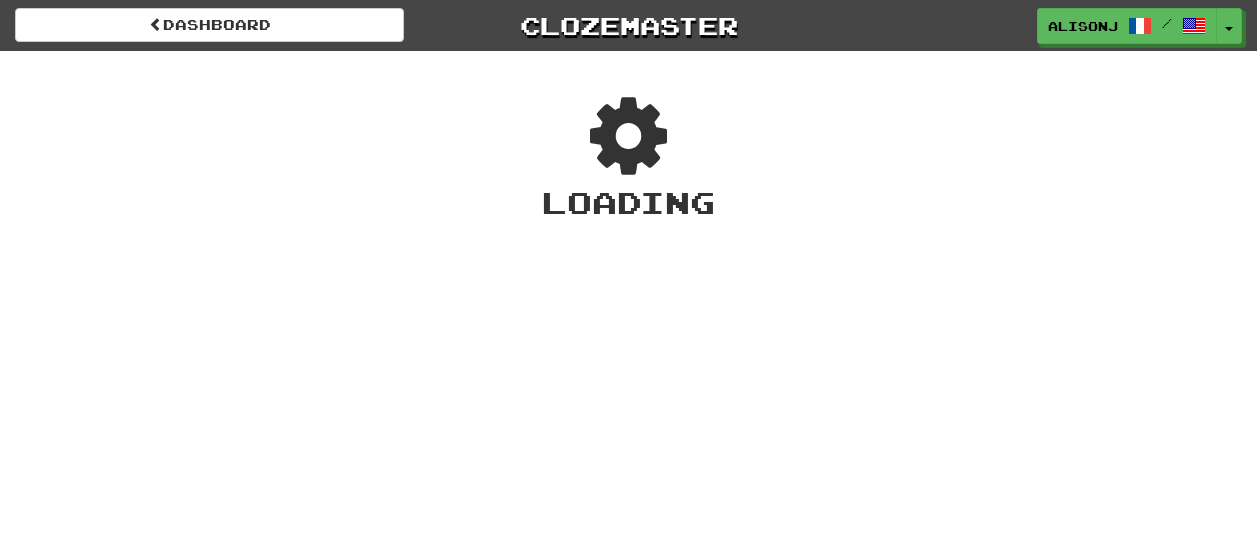 scroll, scrollTop: 0, scrollLeft: 0, axis: both 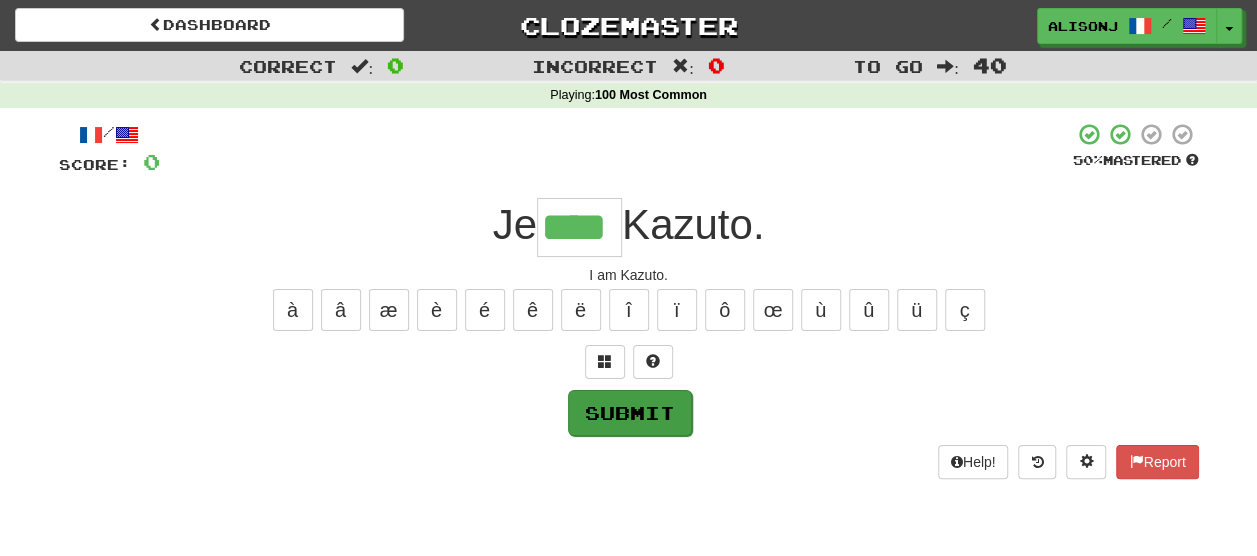 type on "****" 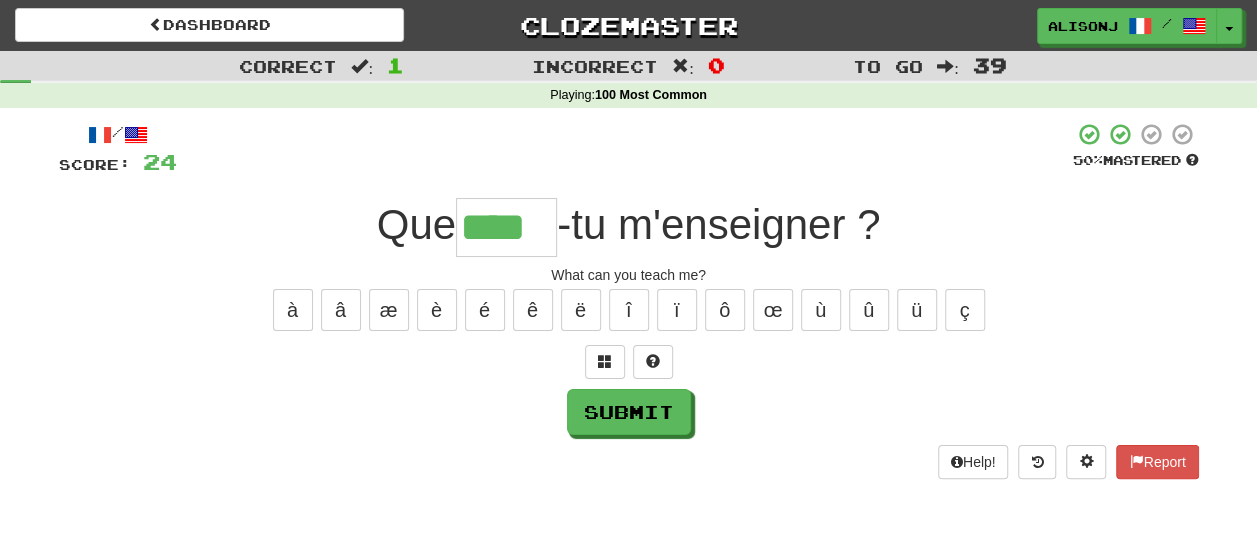 type on "****" 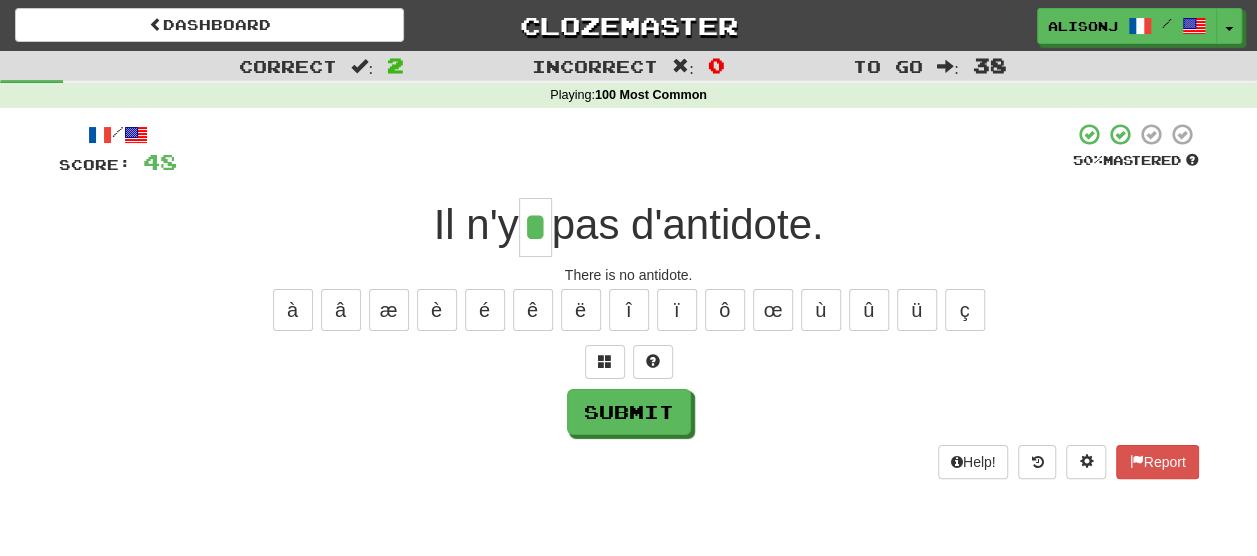 type on "*" 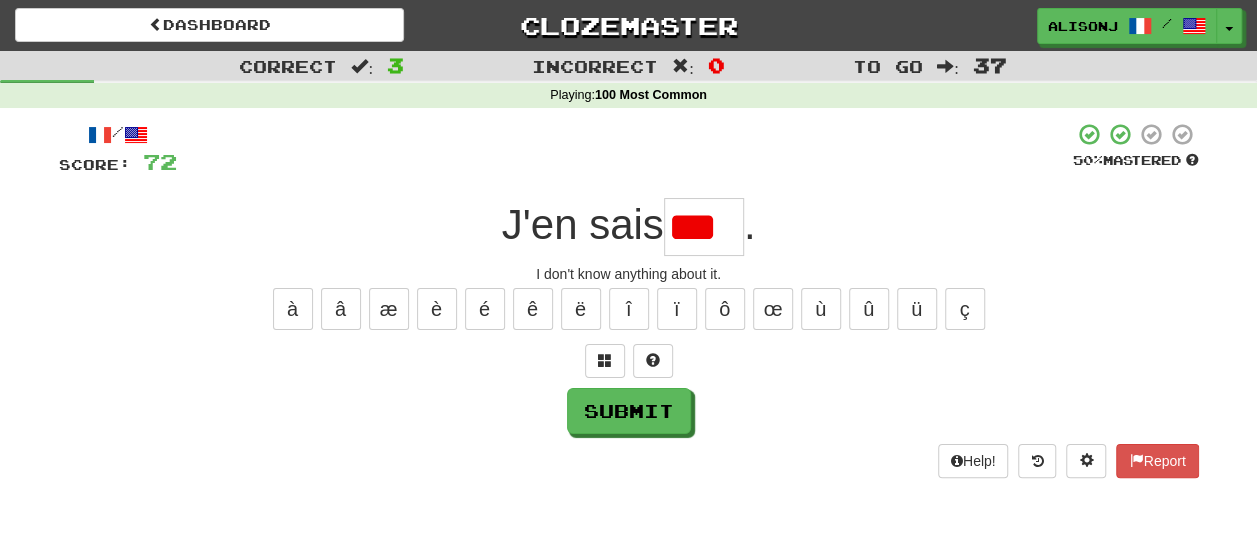 scroll, scrollTop: 0, scrollLeft: 0, axis: both 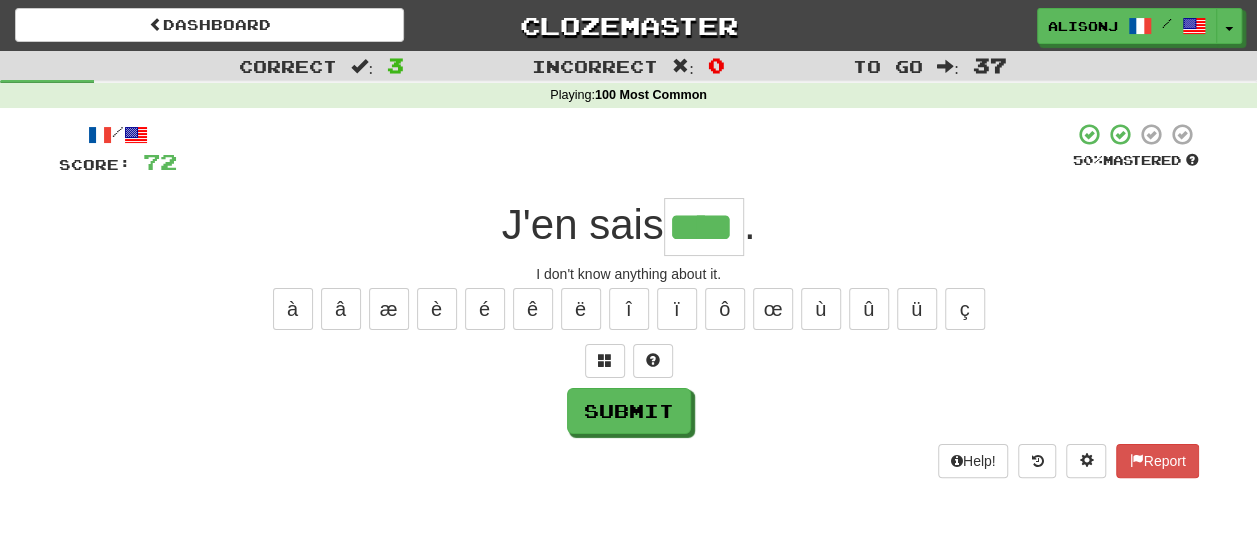 type on "****" 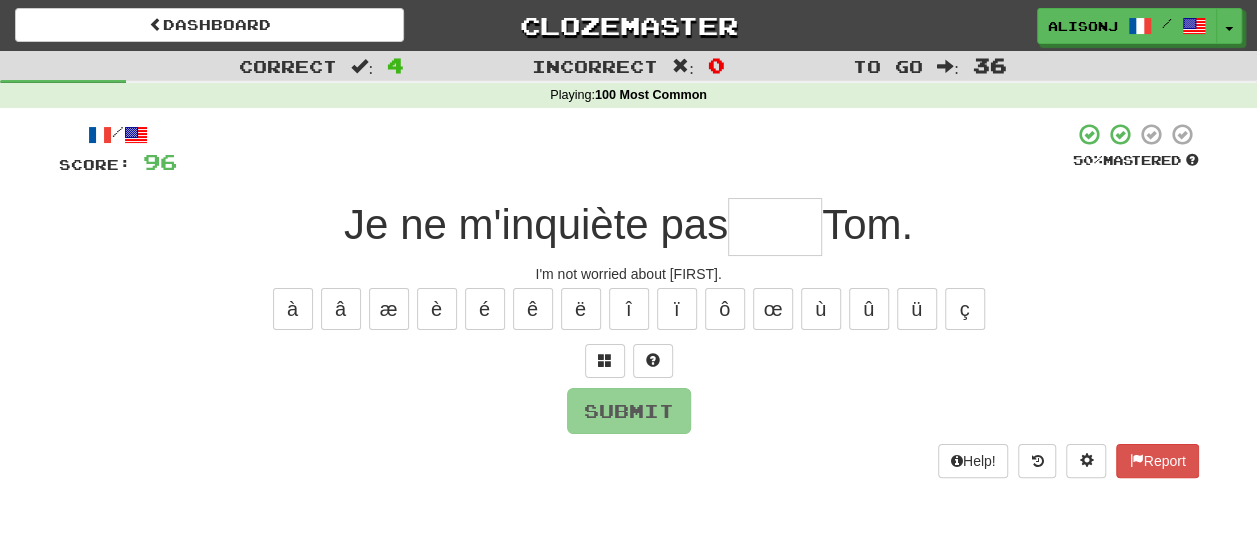 type on "*" 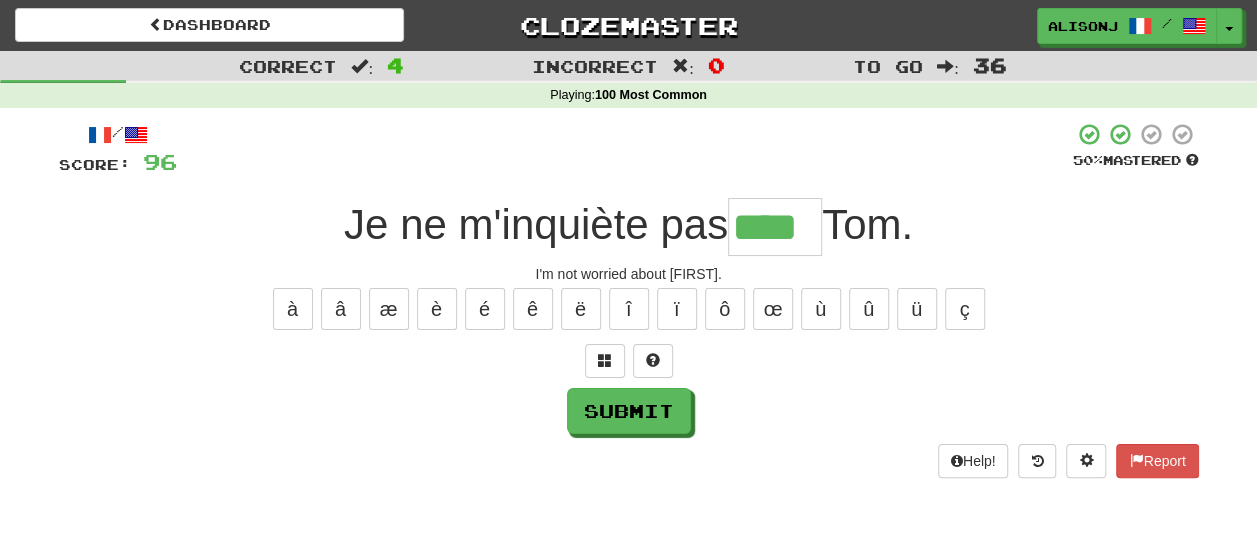 type on "****" 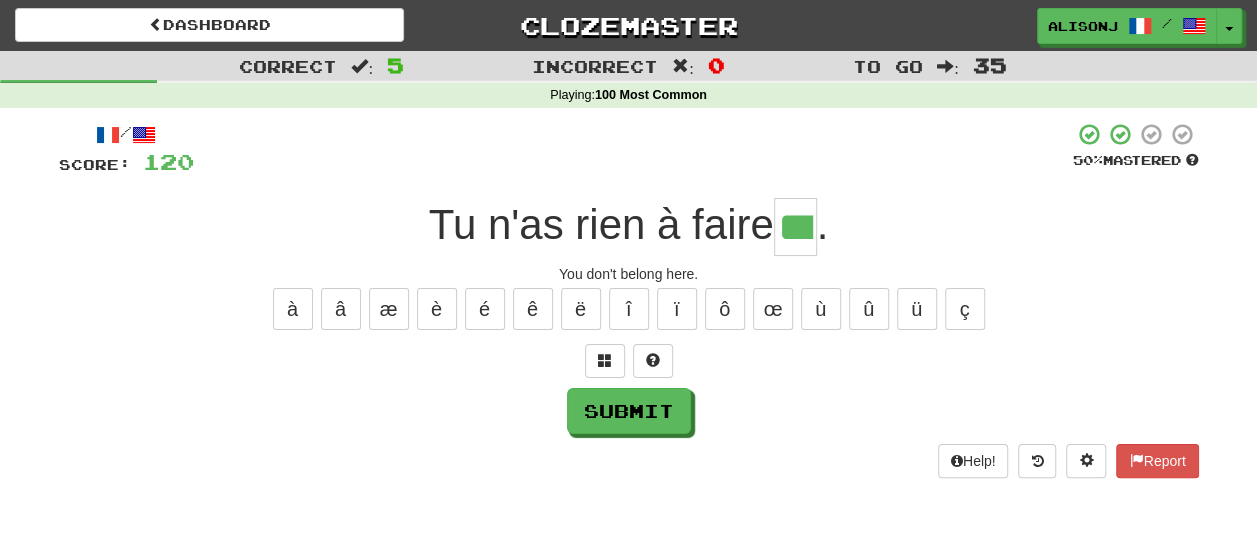 scroll, scrollTop: 0, scrollLeft: 4, axis: horizontal 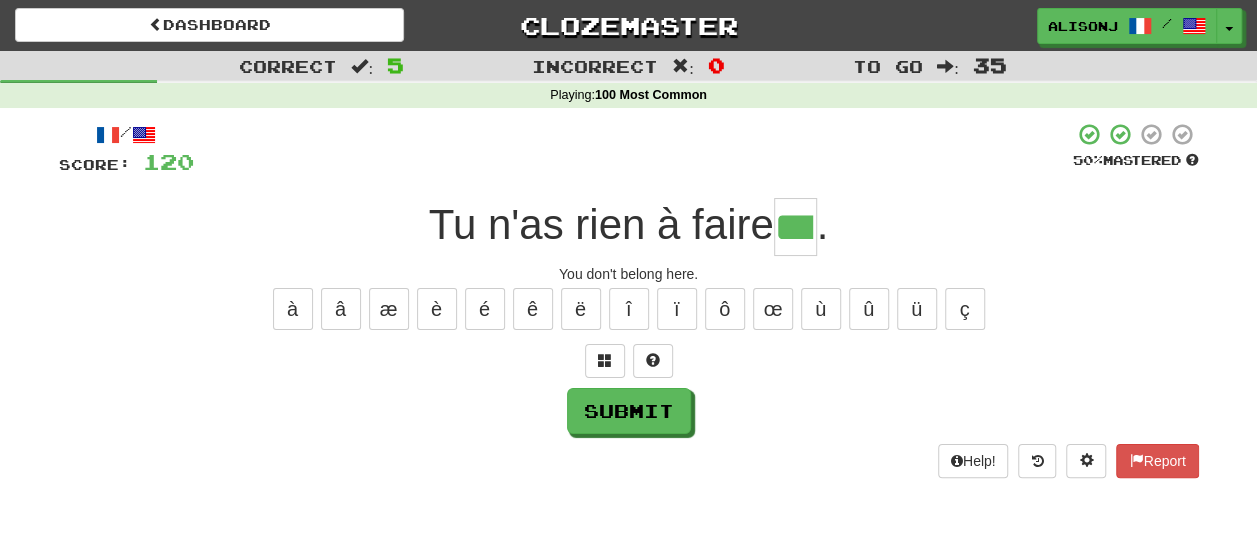 type on "**" 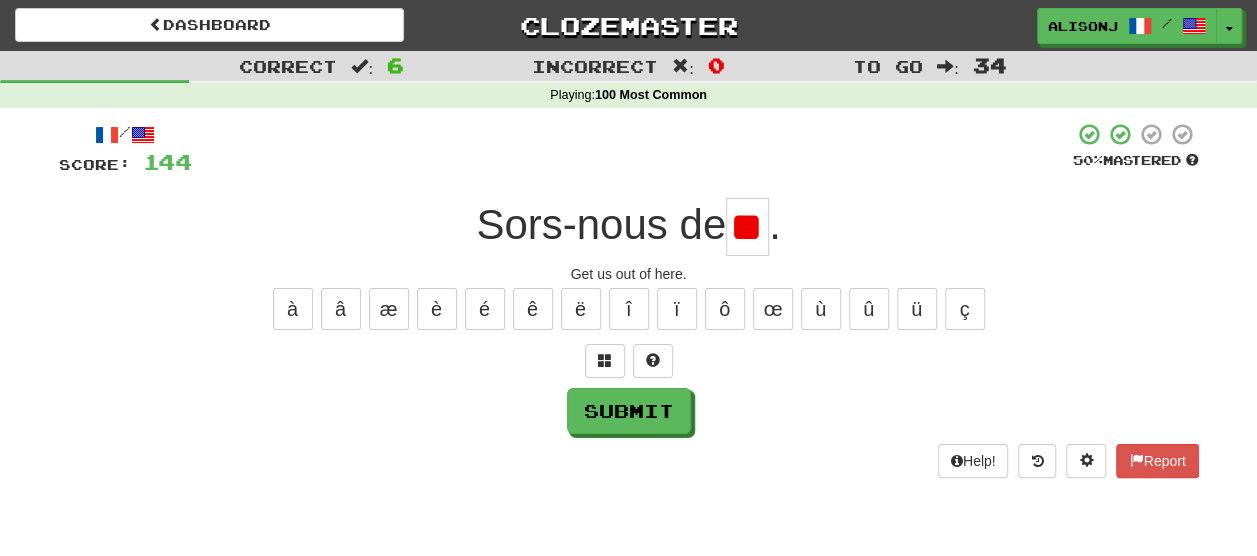 scroll, scrollTop: 0, scrollLeft: 0, axis: both 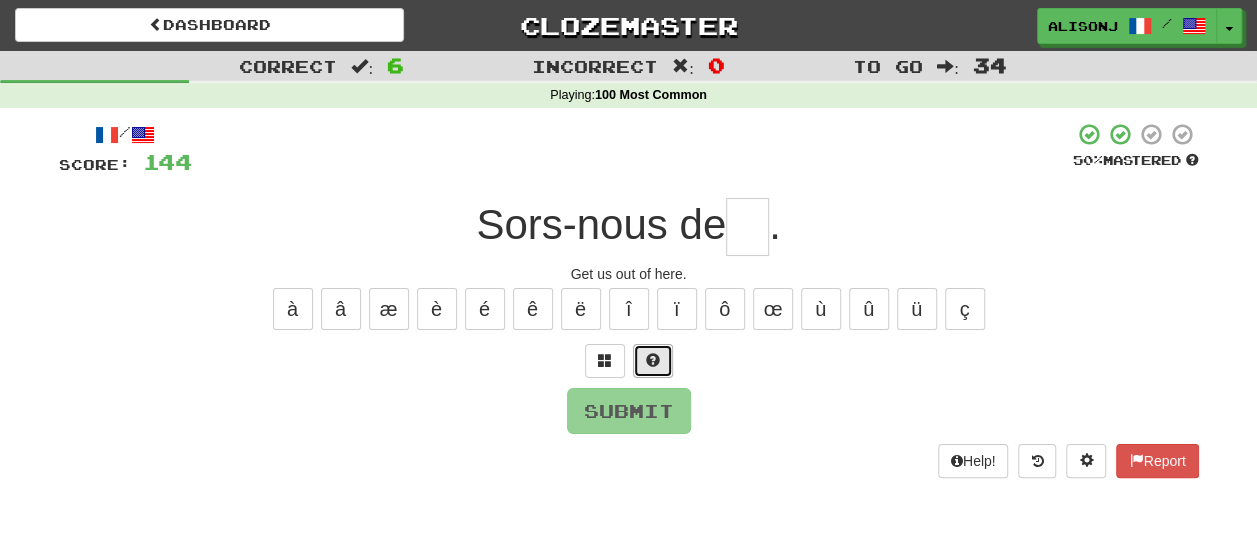 click at bounding box center [653, 360] 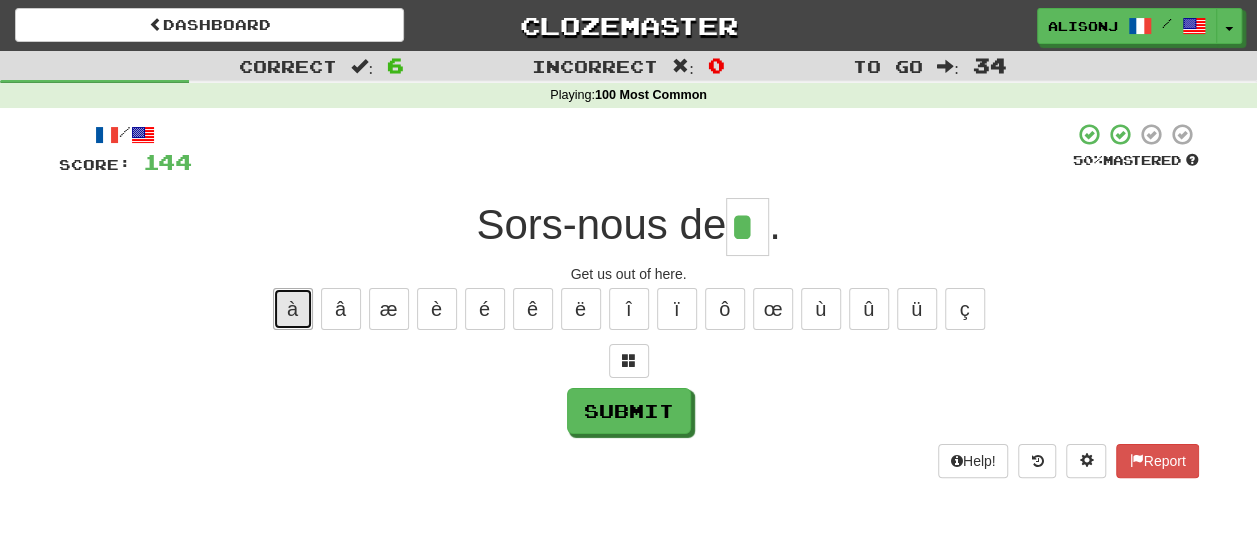 click on "à" at bounding box center [293, 309] 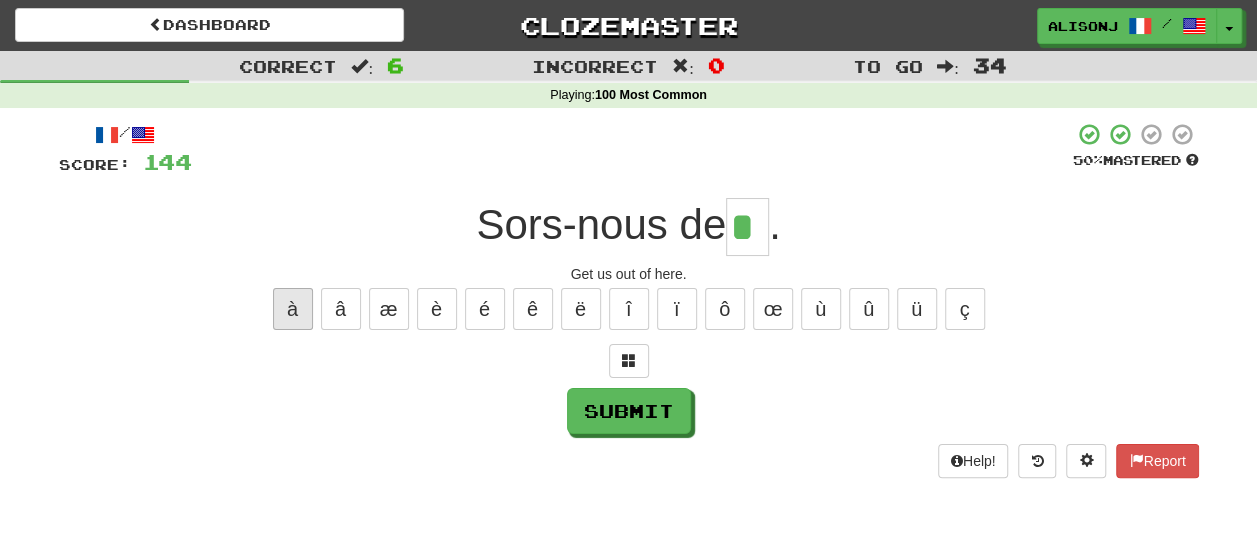 type on "**" 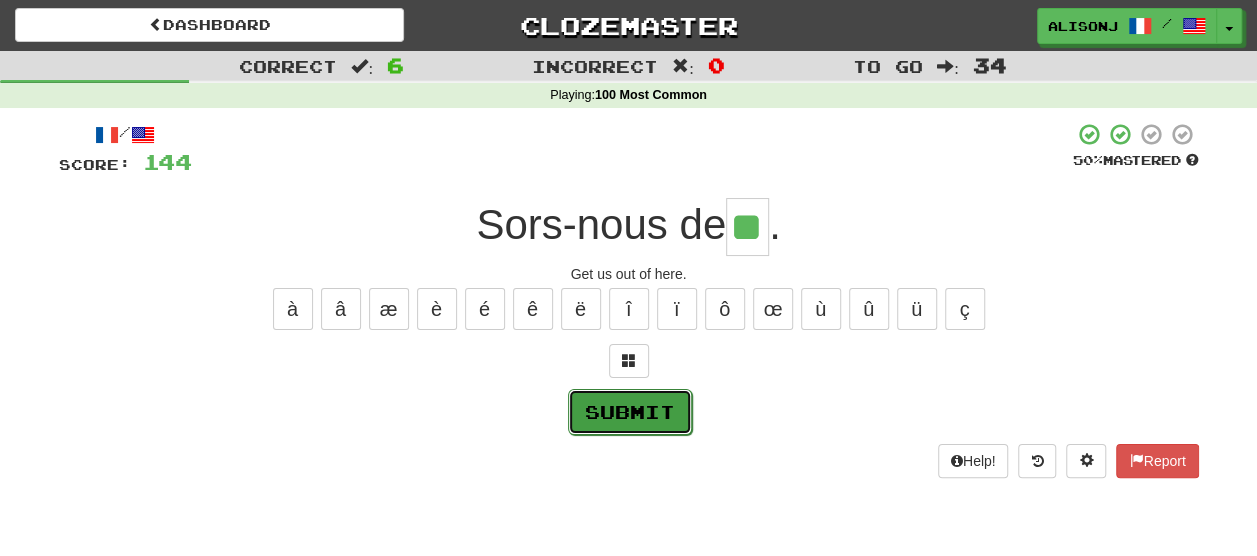 click on "Submit" at bounding box center (630, 412) 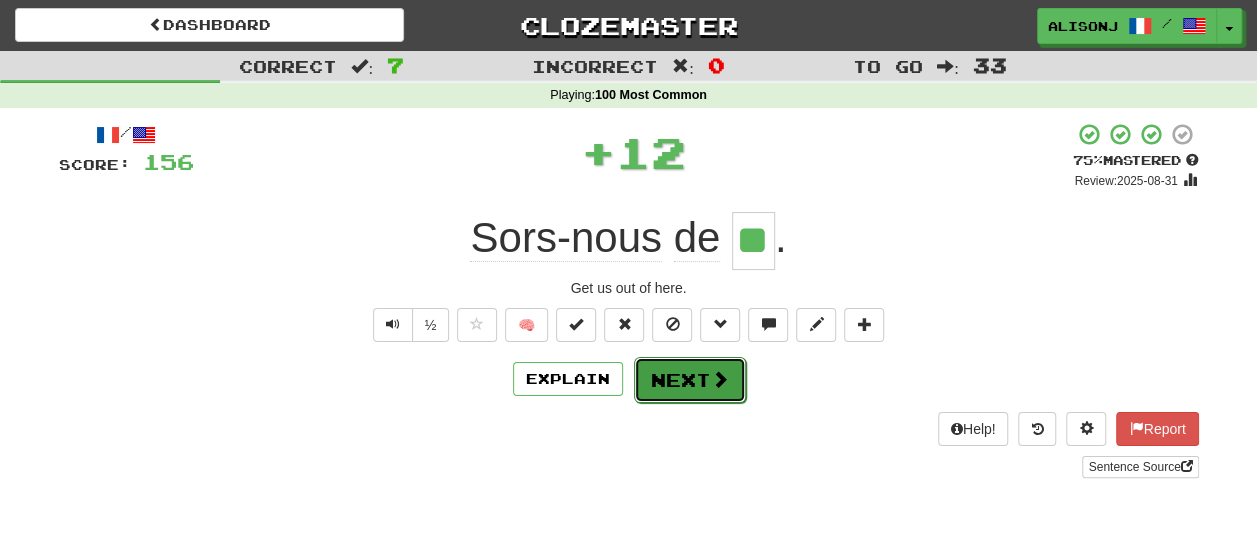 click on "Next" at bounding box center [690, 380] 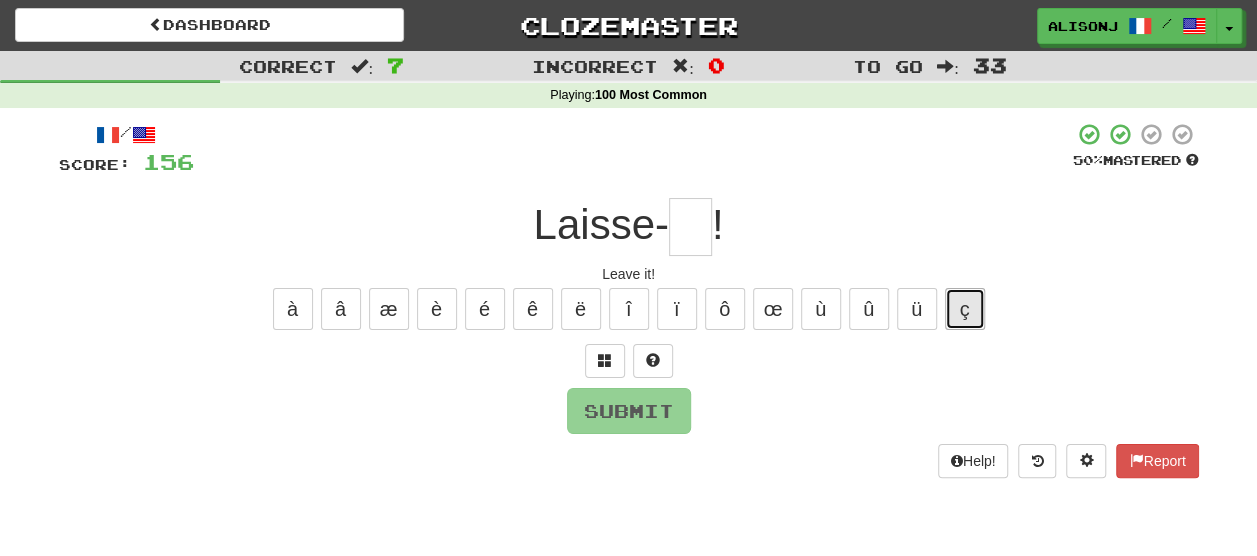 click on "ç" at bounding box center [965, 309] 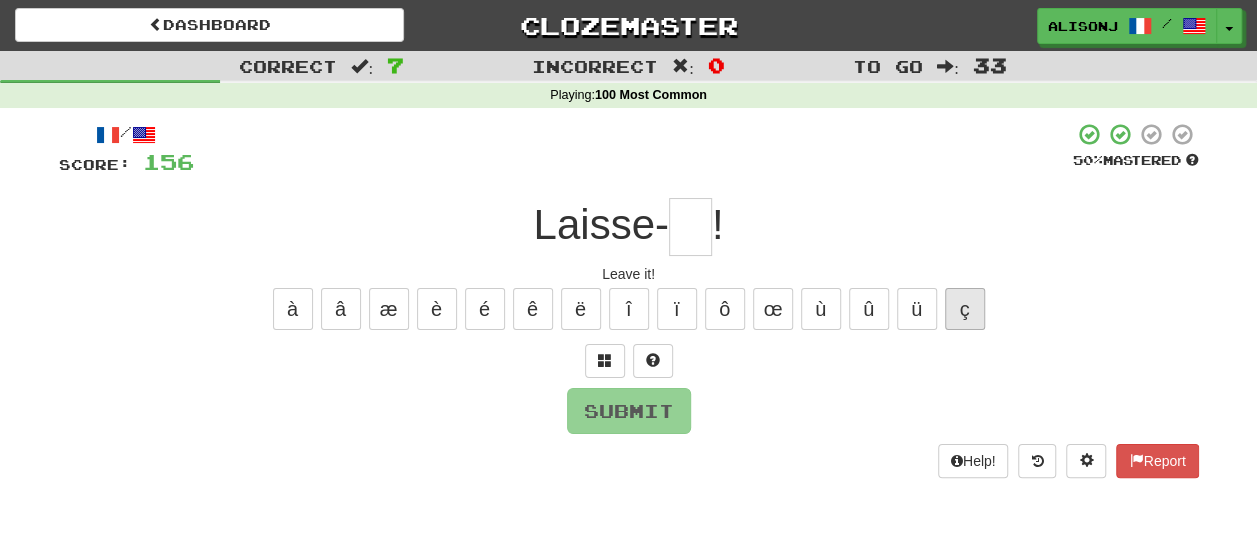 type on "*" 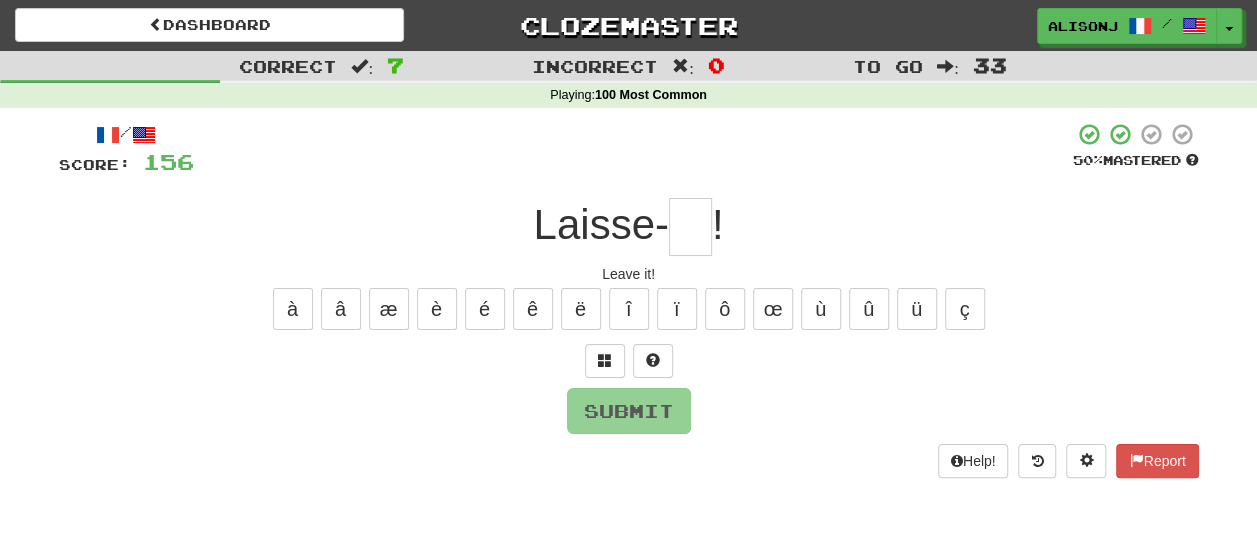 click at bounding box center (690, 227) 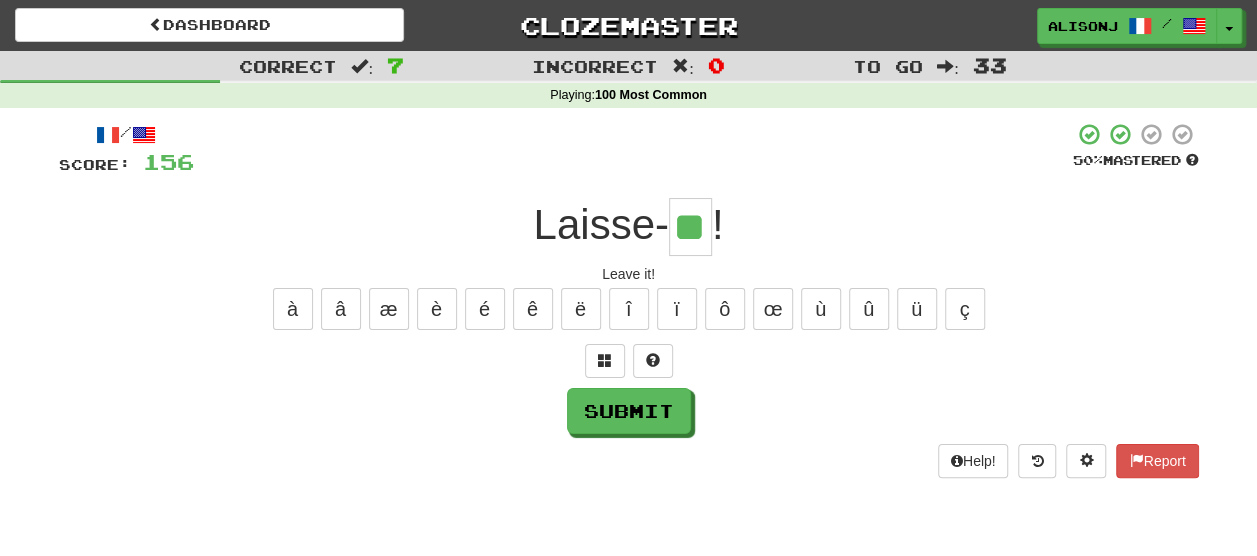 type on "**" 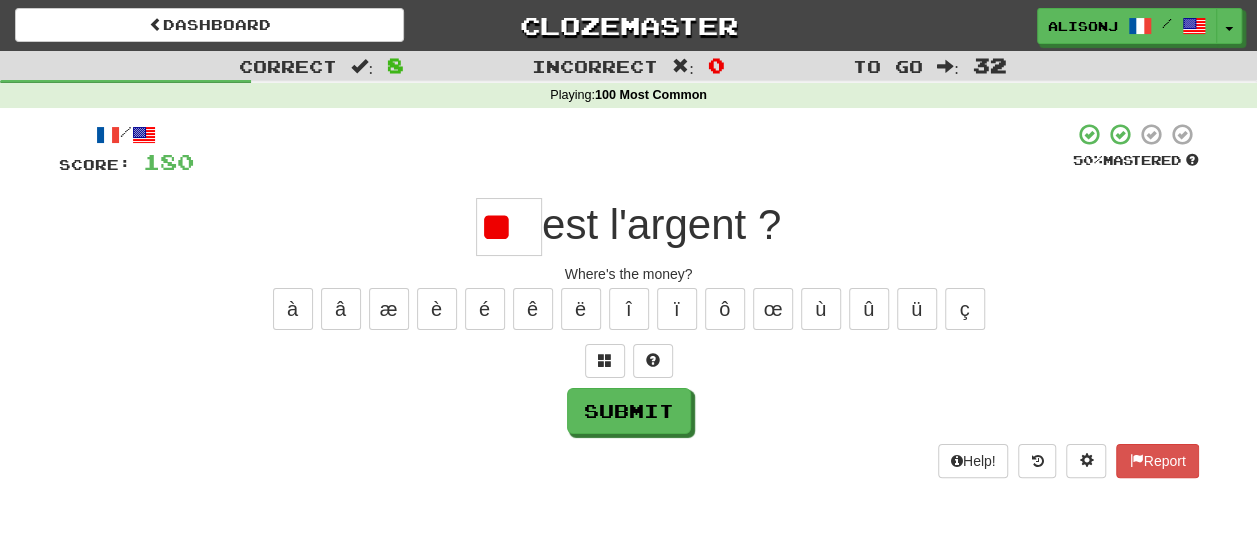 type on "*" 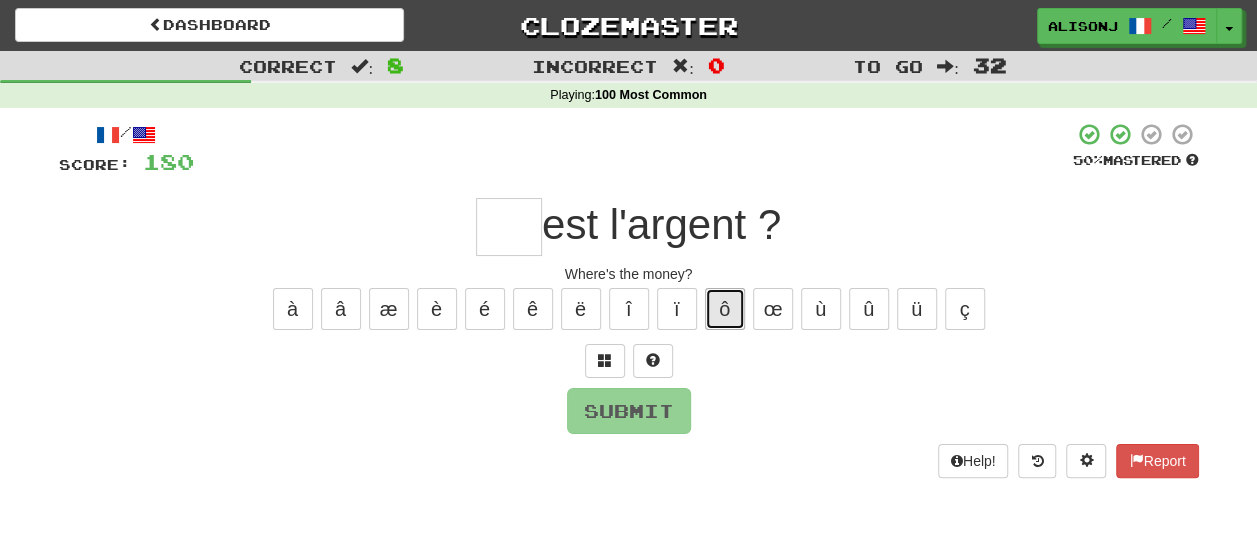 click on "ô" at bounding box center (725, 309) 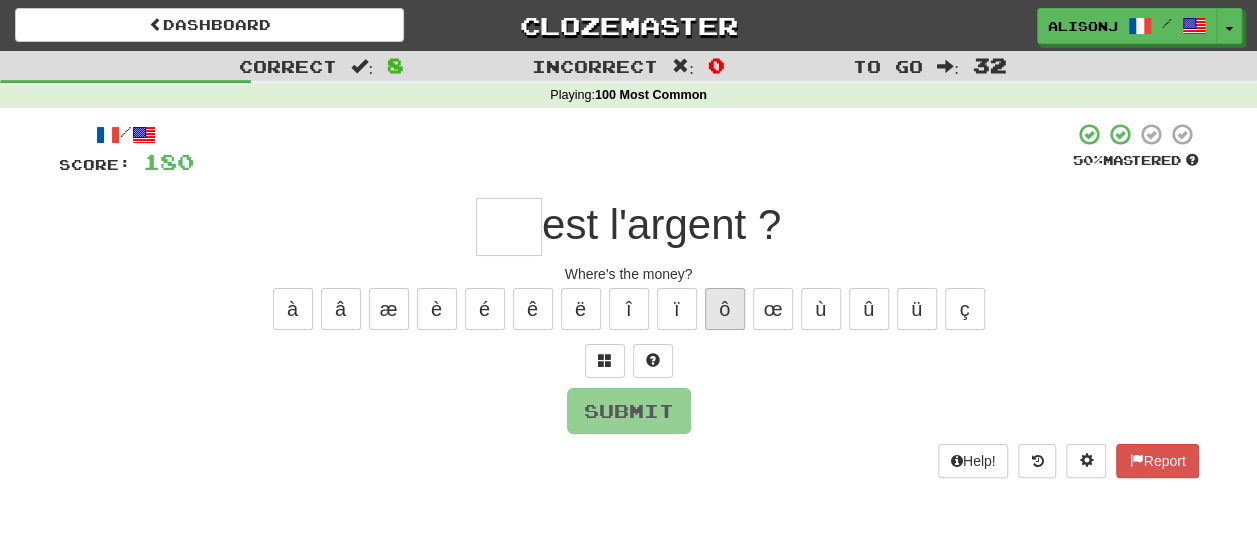 type on "*" 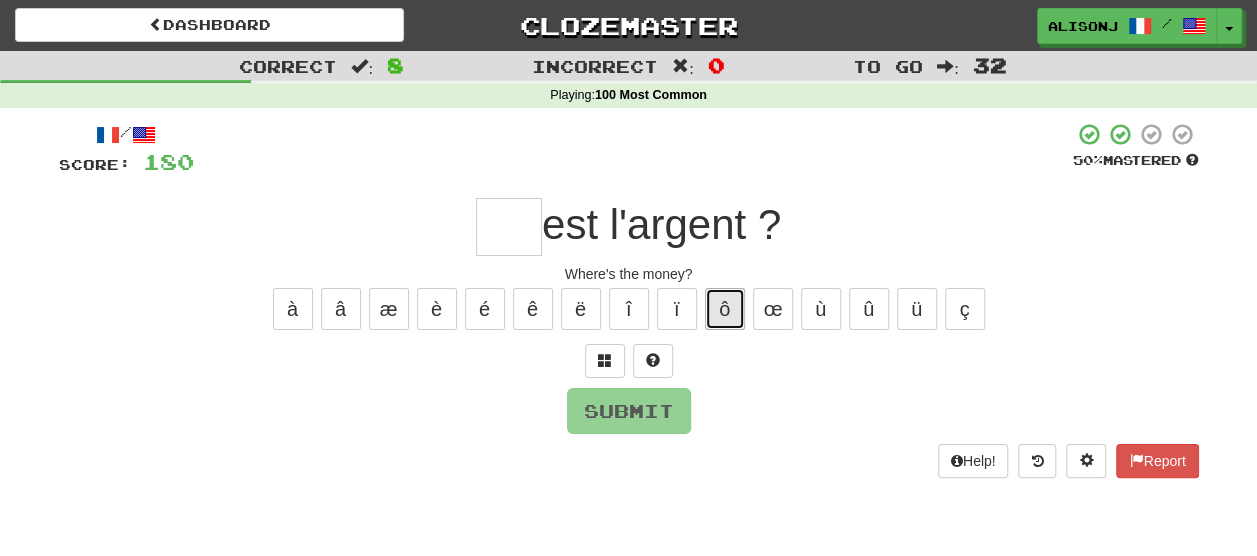 click on "ô" at bounding box center (725, 309) 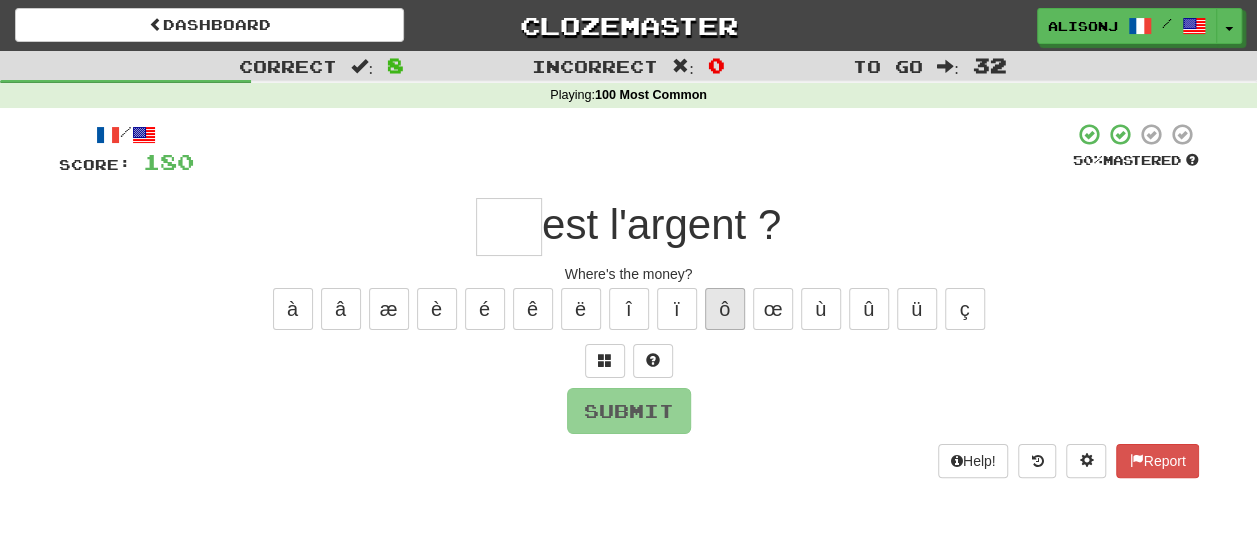 type on "*" 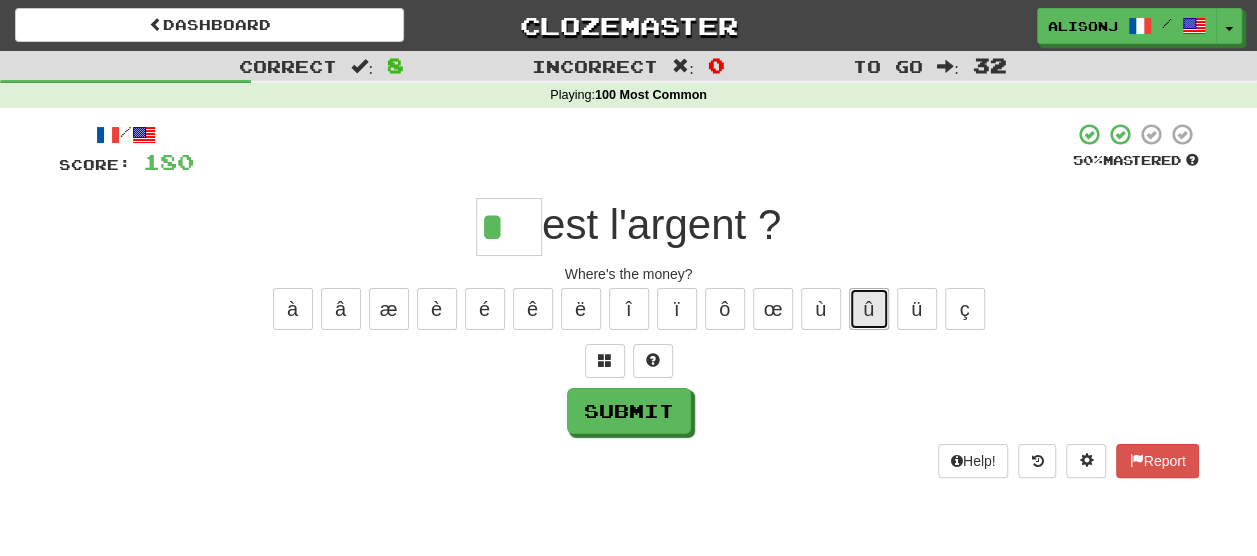 click on "û" at bounding box center (869, 309) 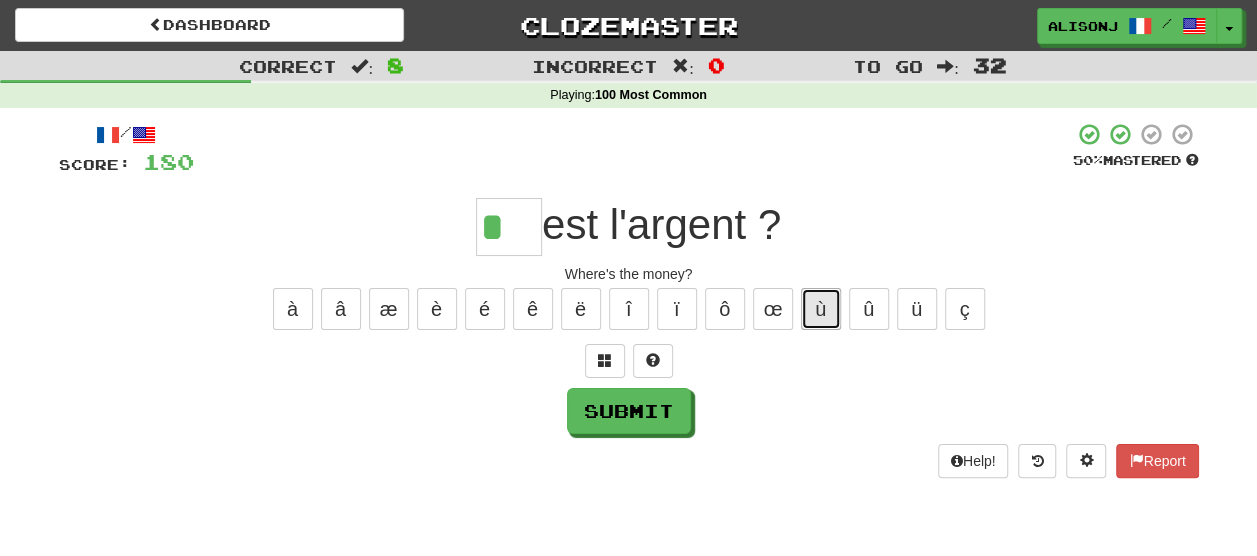 click on "ù" at bounding box center (821, 309) 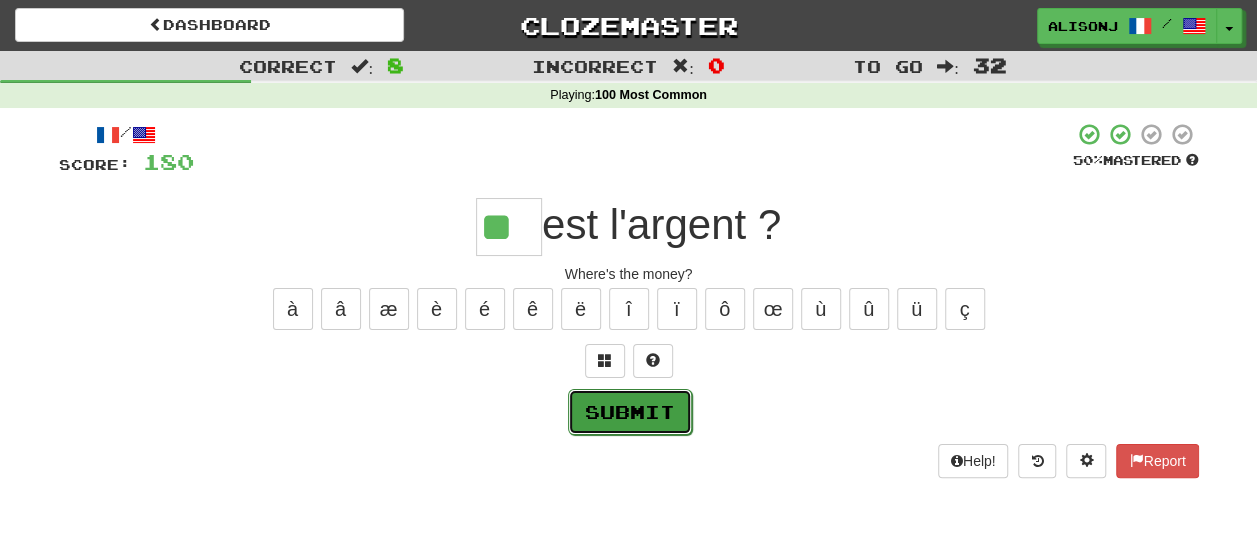 click on "Submit" at bounding box center (630, 412) 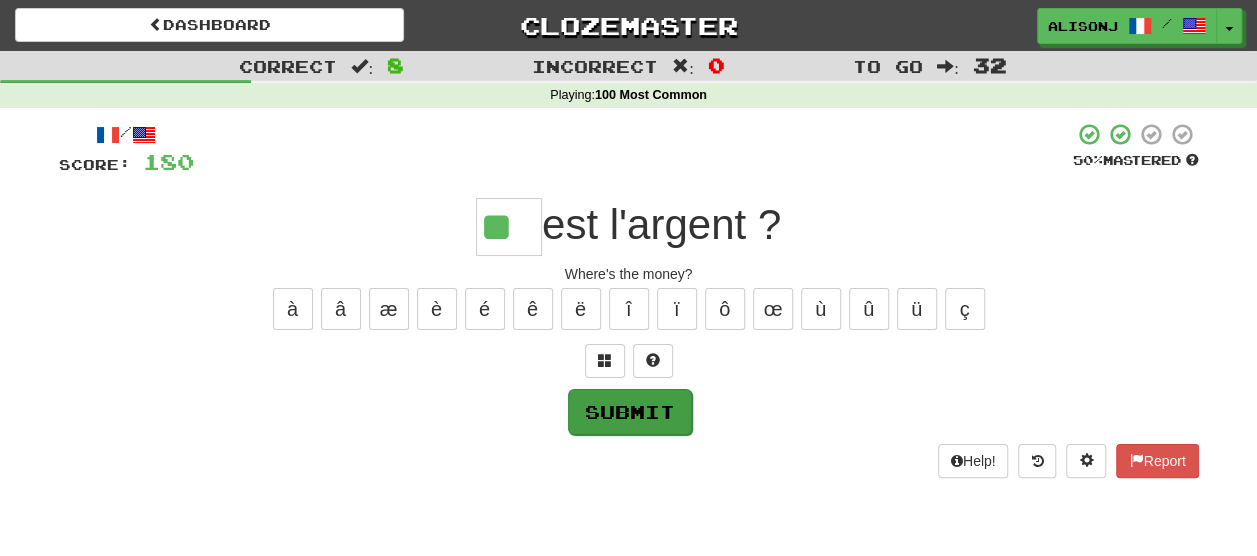 type on "**" 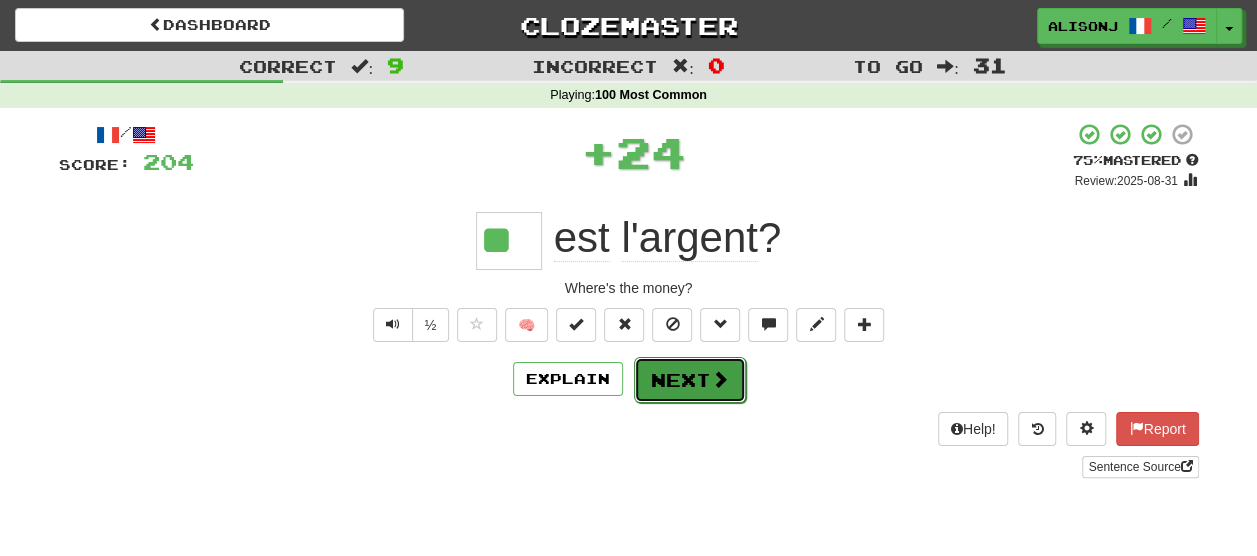 click on "Next" at bounding box center (690, 380) 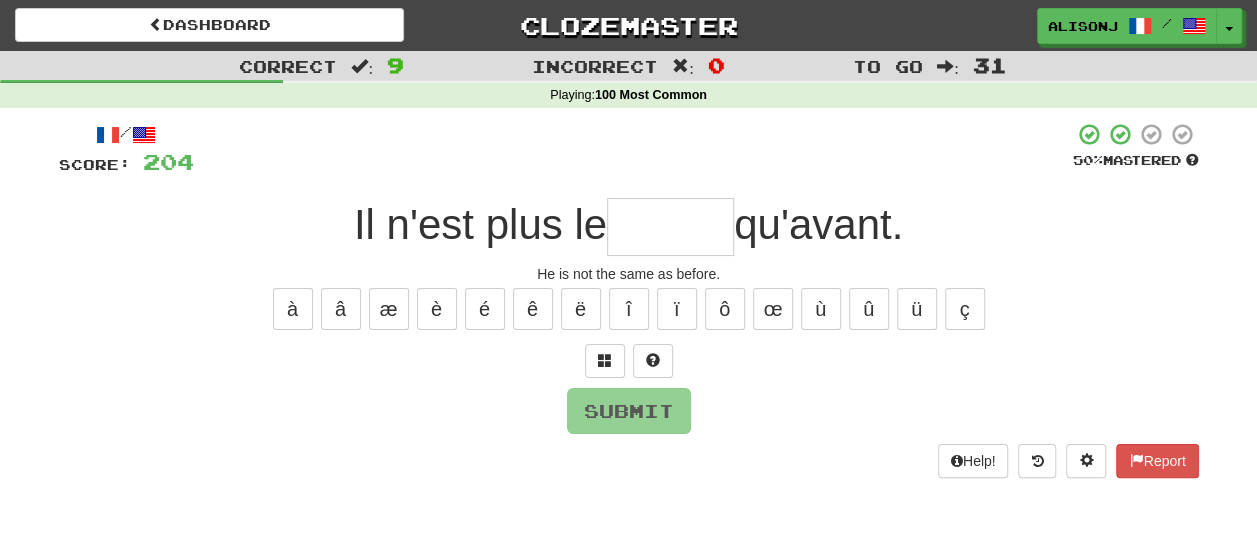 click at bounding box center (670, 227) 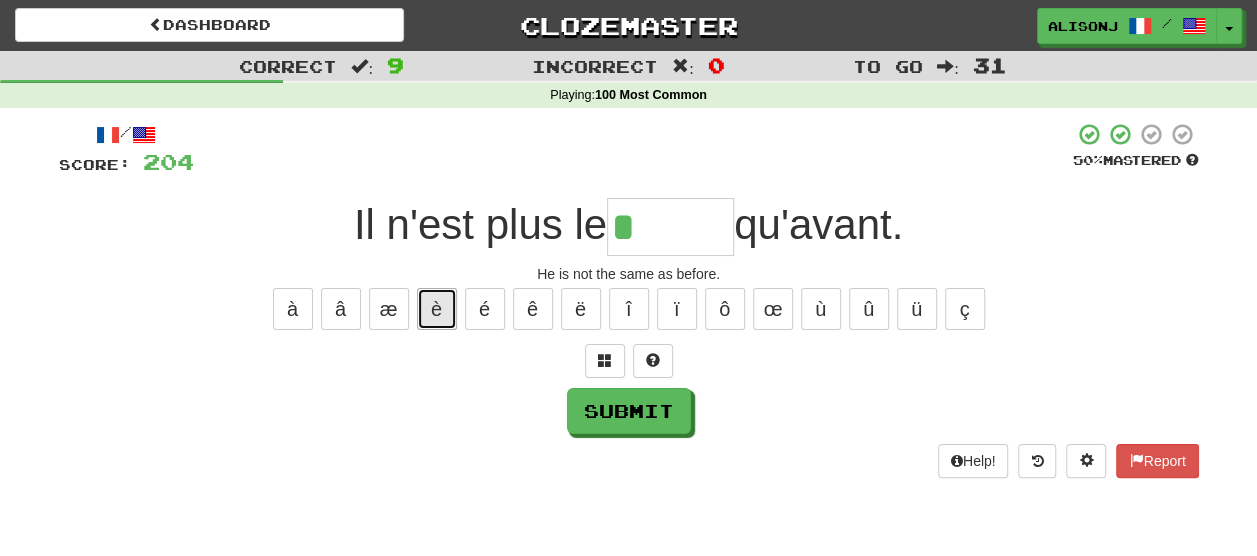 click on "è" at bounding box center (437, 309) 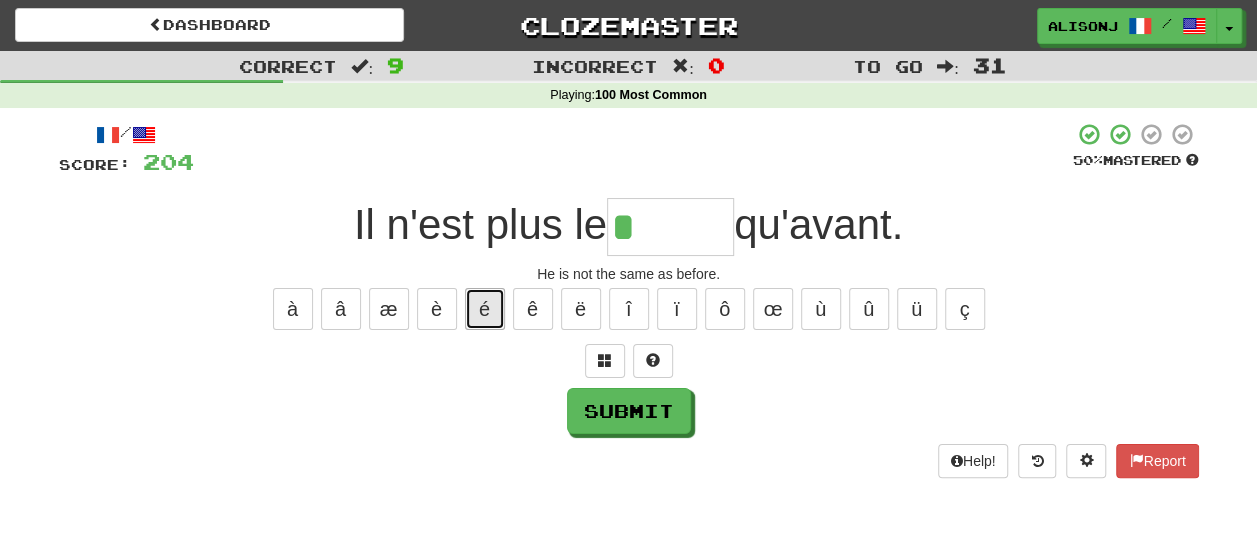 click on "é" at bounding box center (485, 309) 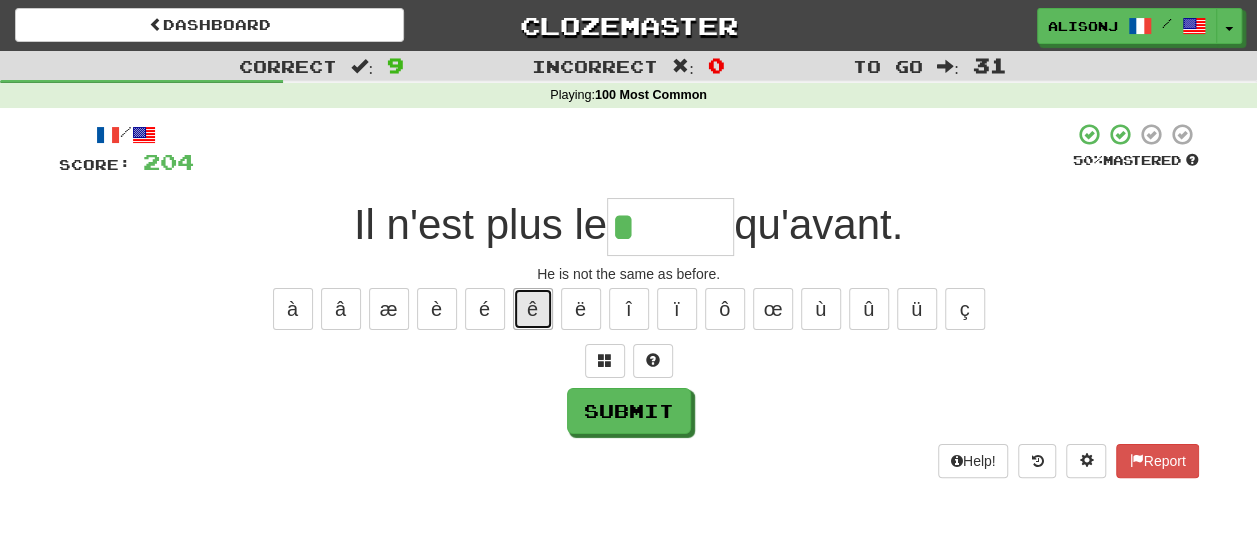 click on "ê" at bounding box center (533, 309) 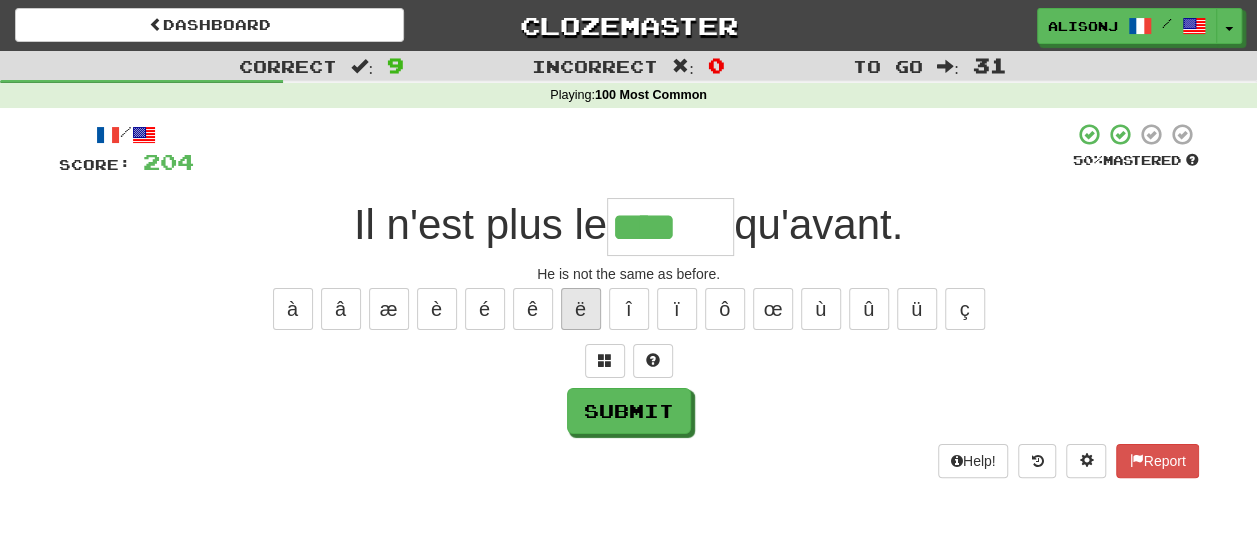 type on "****" 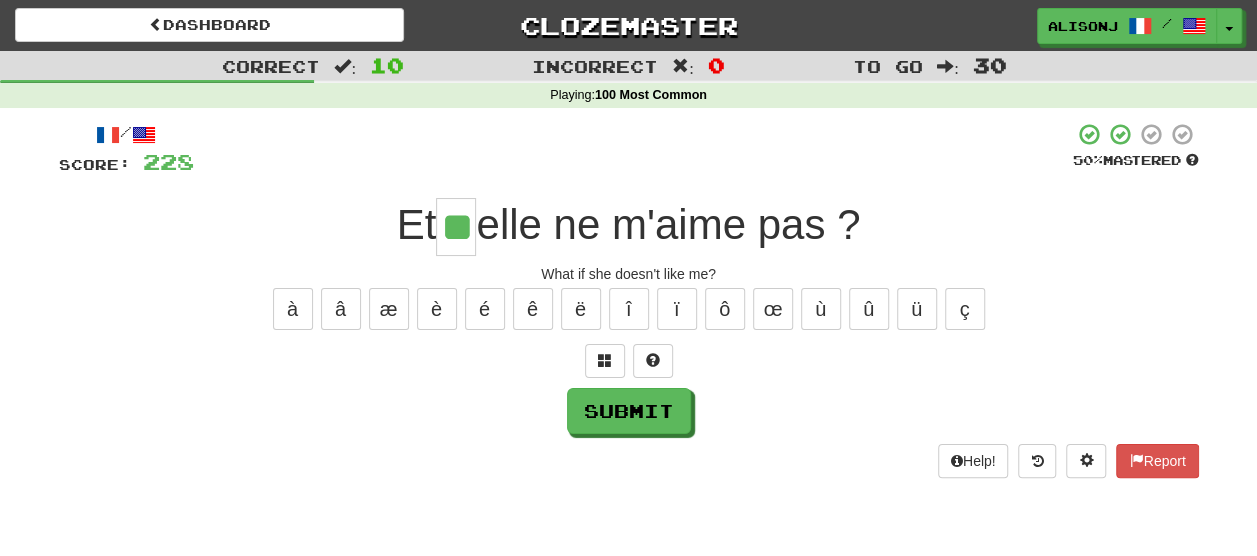 type on "**" 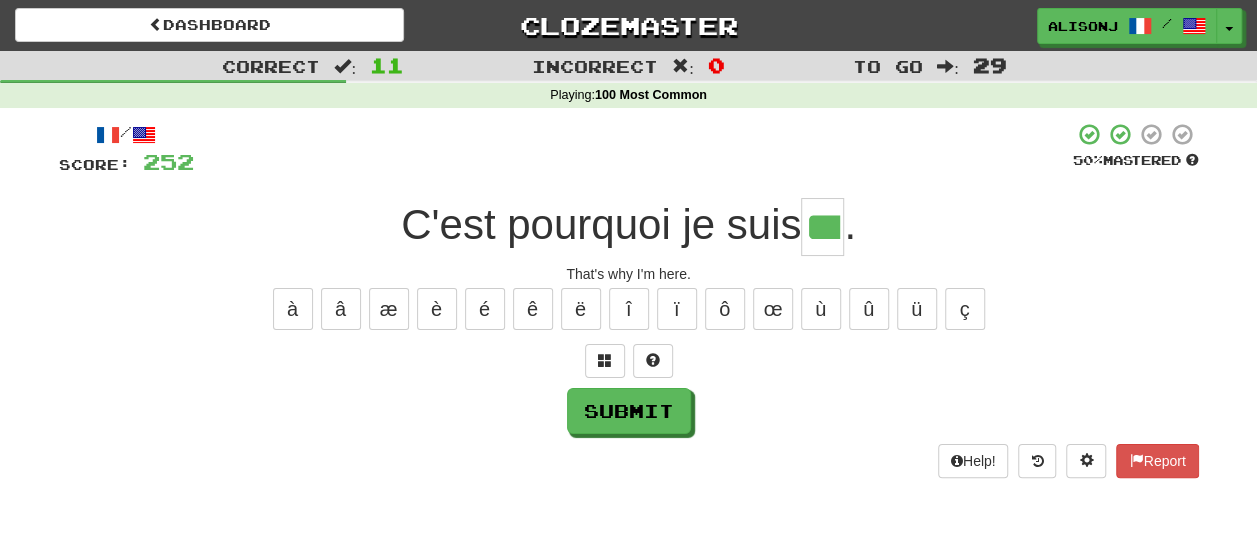 scroll, scrollTop: 0, scrollLeft: 4, axis: horizontal 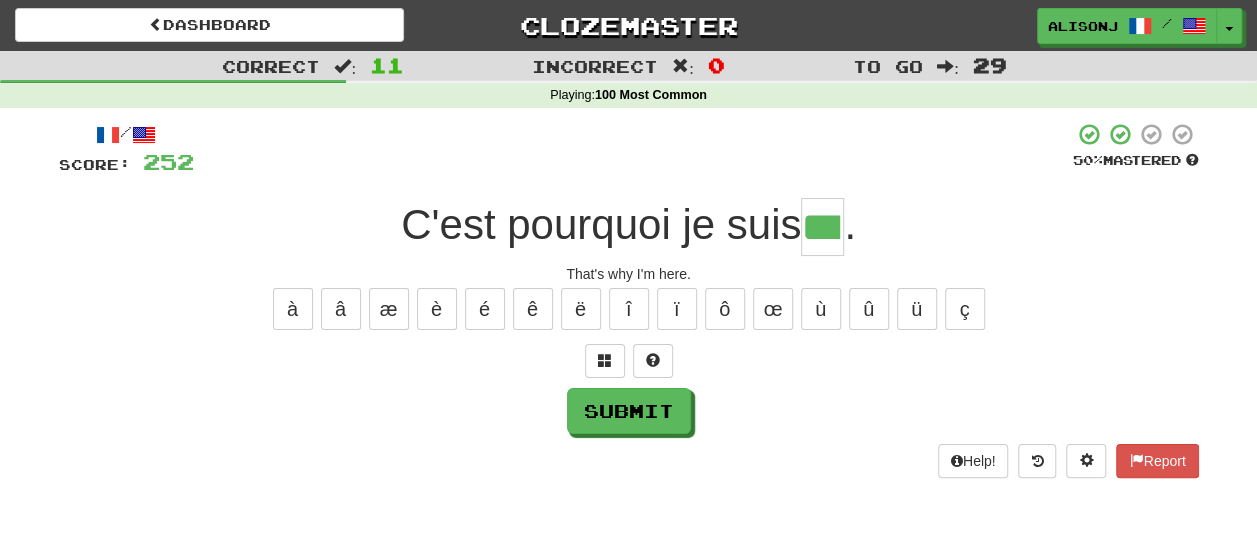 type on "**" 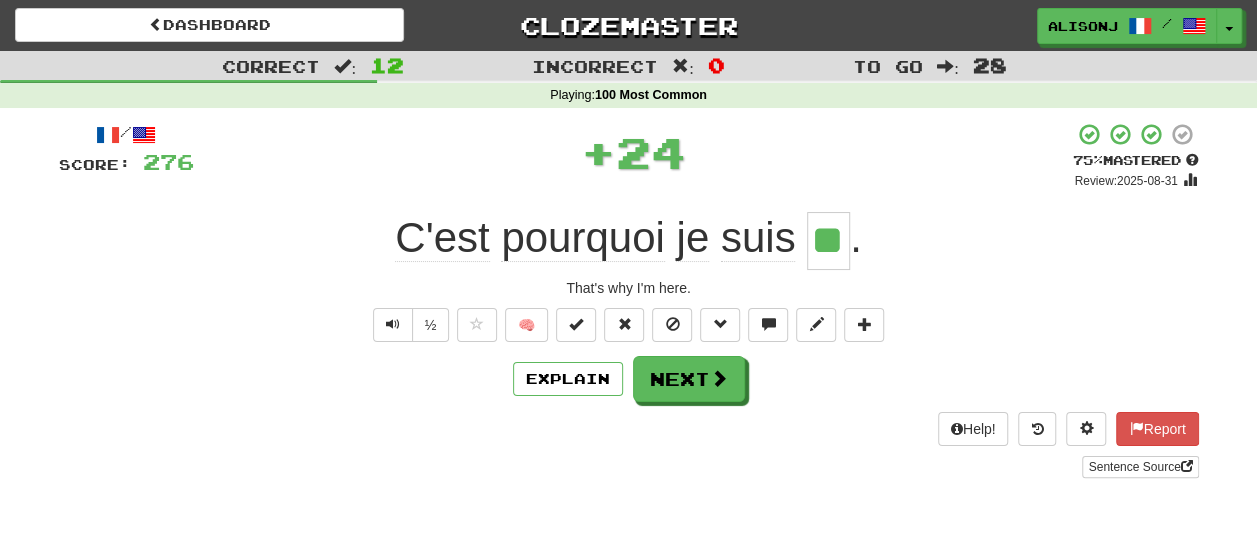 scroll, scrollTop: 0, scrollLeft: 0, axis: both 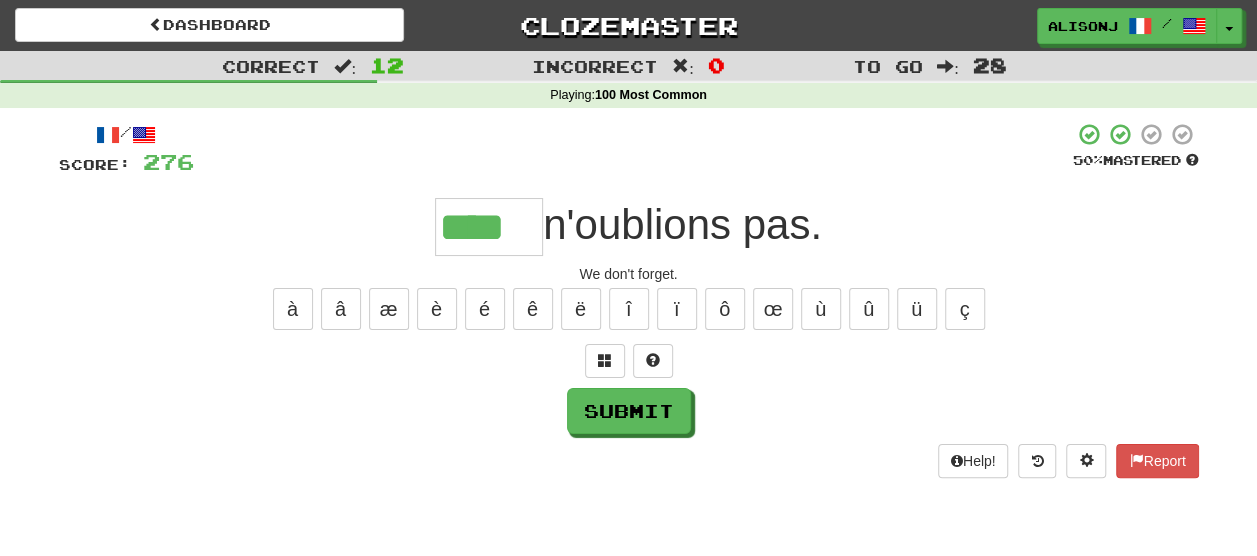 type on "****" 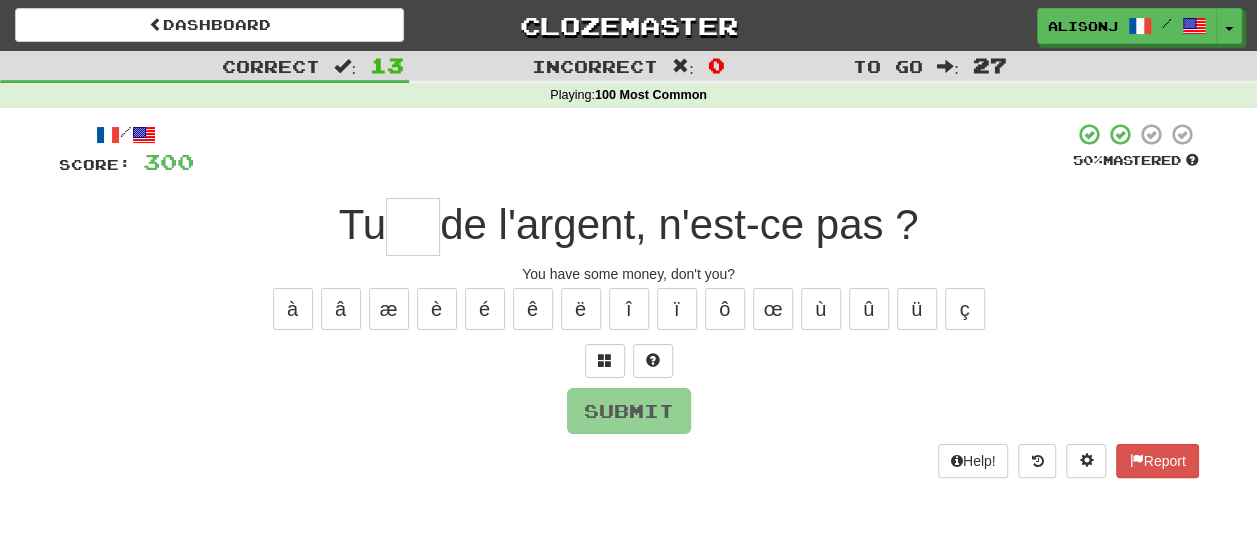 type on "*" 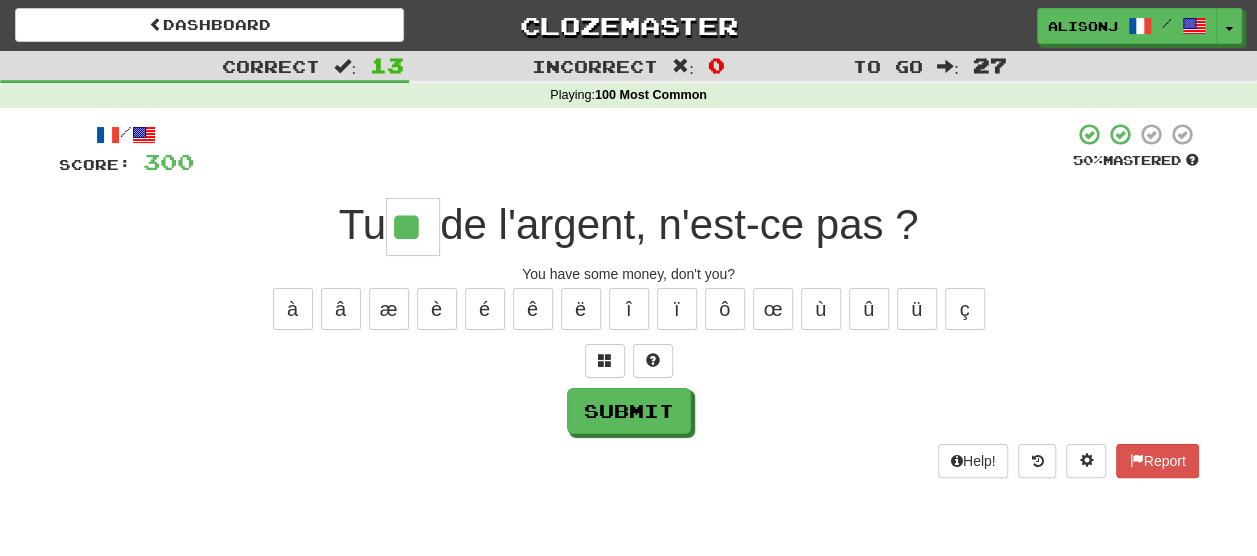 type on "**" 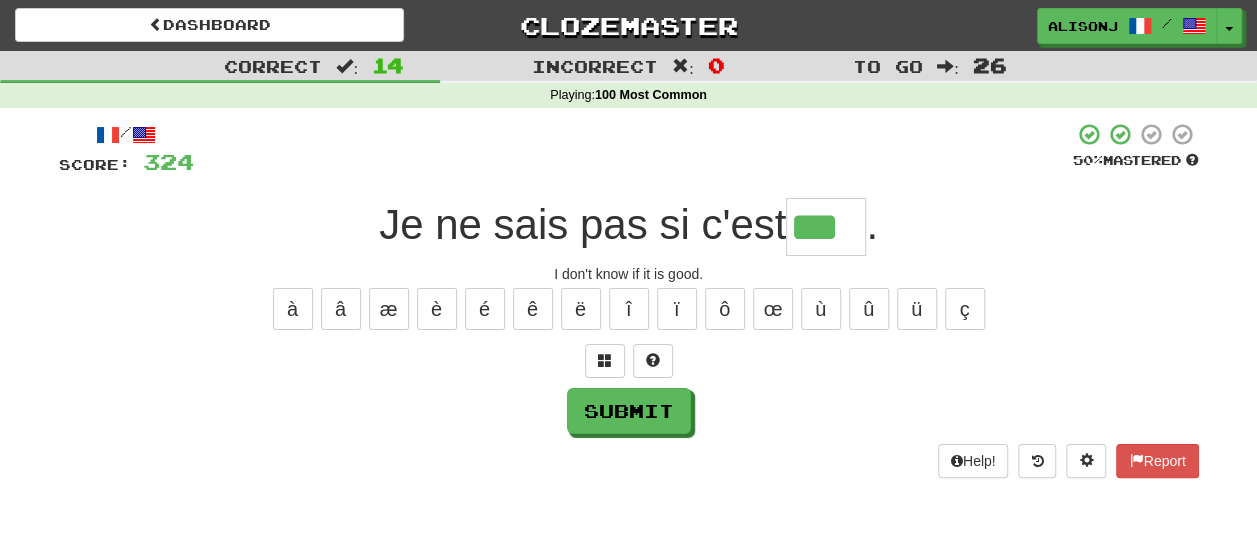 type on "***" 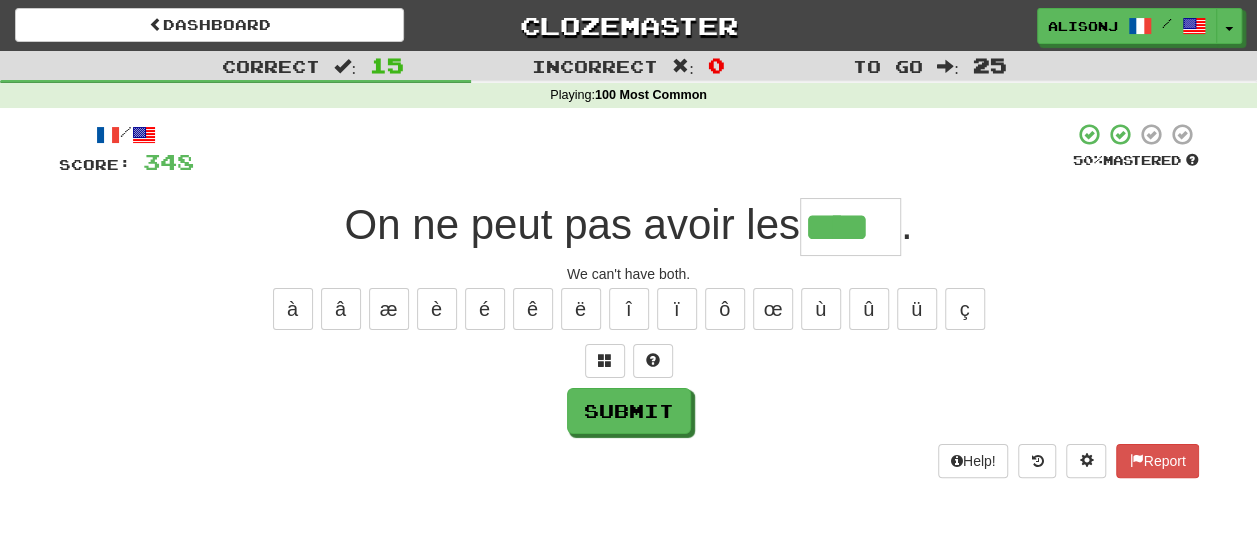 type on "****" 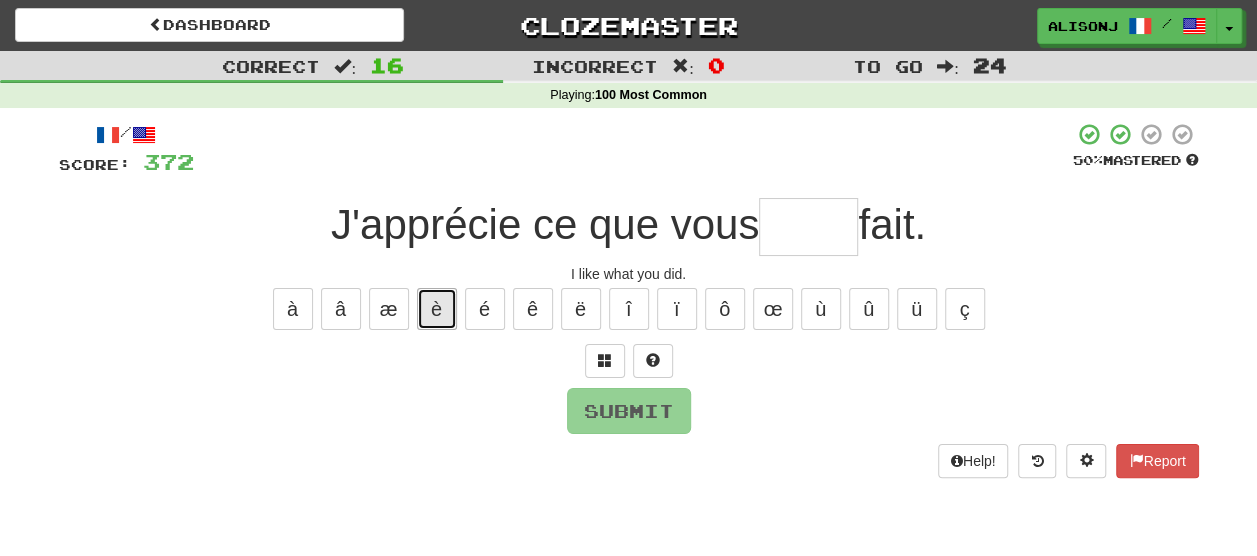 click on "è" at bounding box center (437, 309) 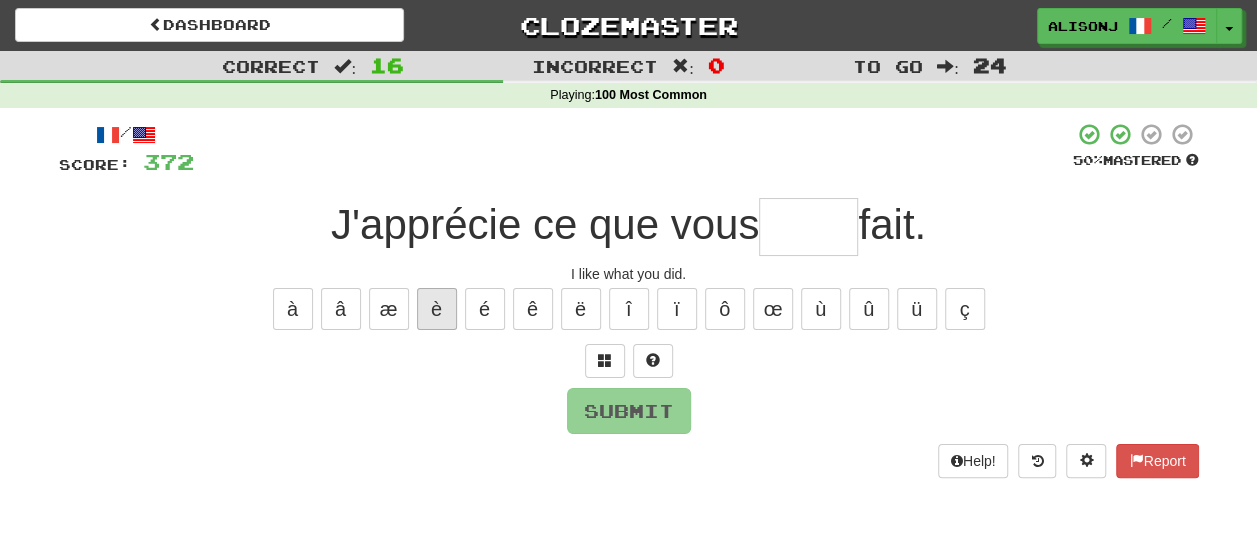 type on "*" 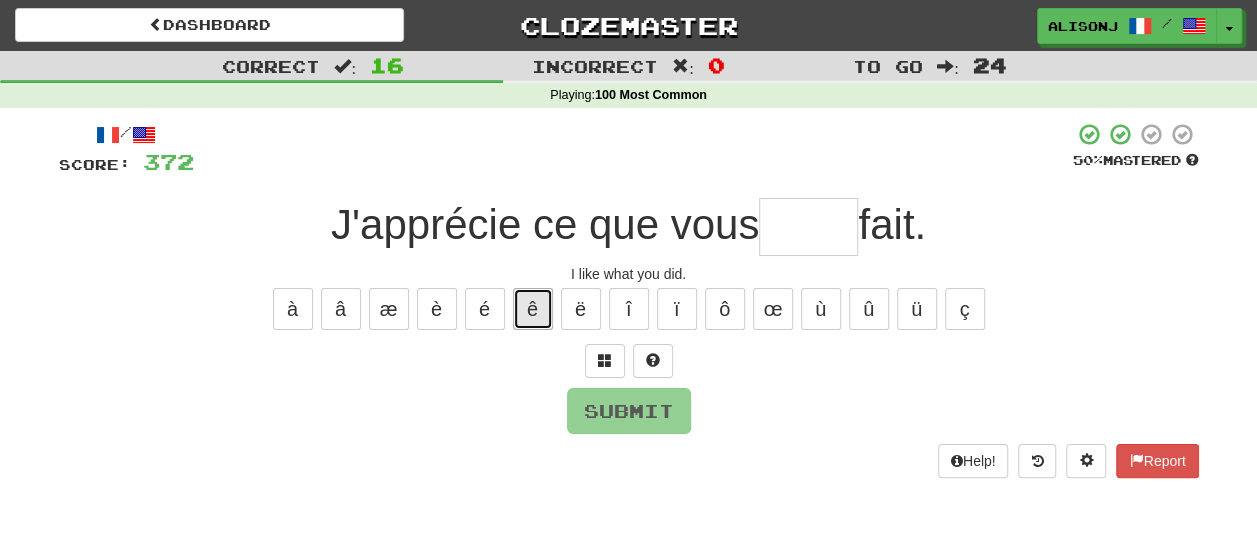 click on "ê" at bounding box center [533, 309] 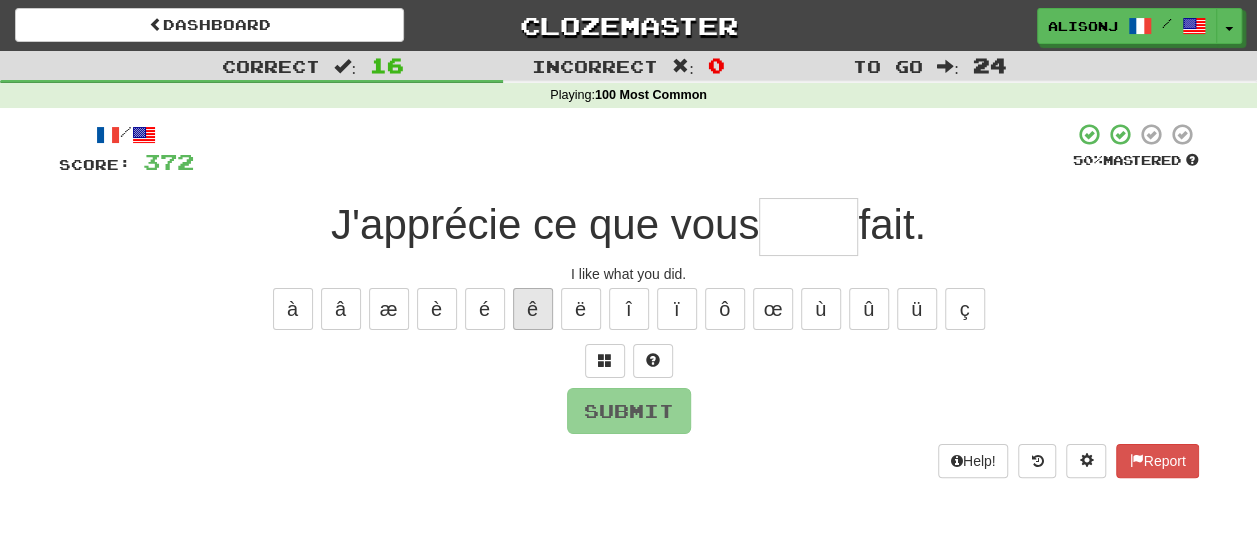 type on "*" 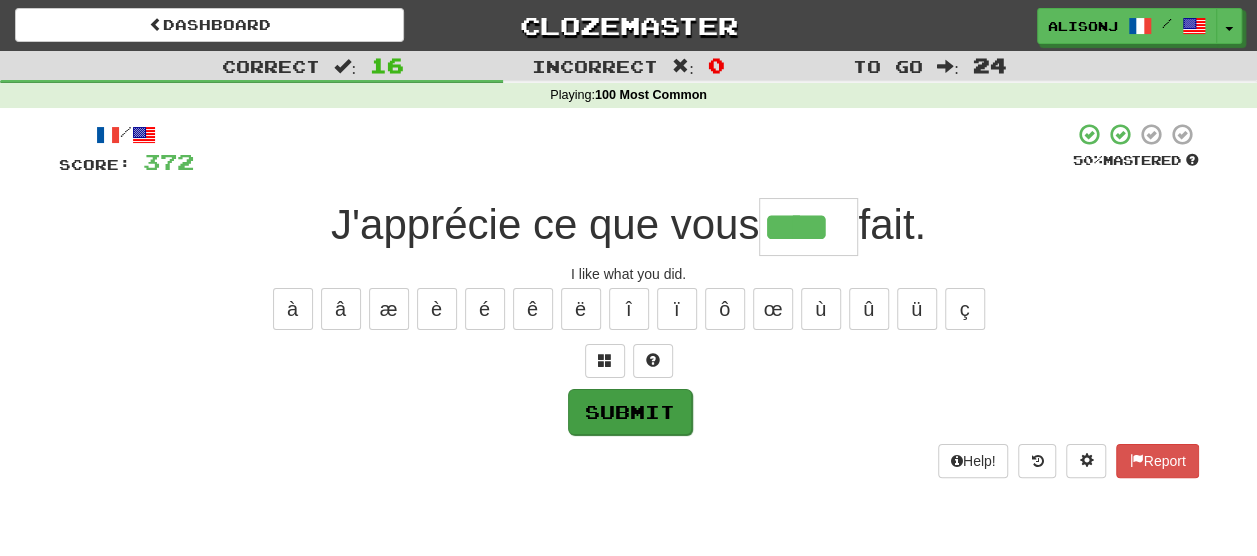 type on "****" 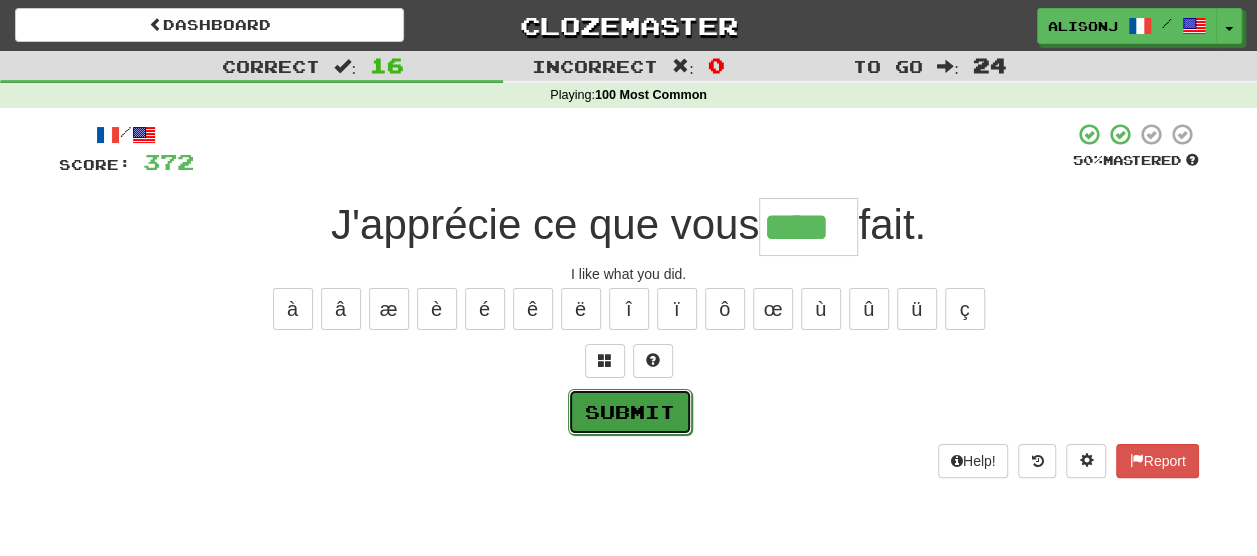 click on "Submit" at bounding box center (630, 412) 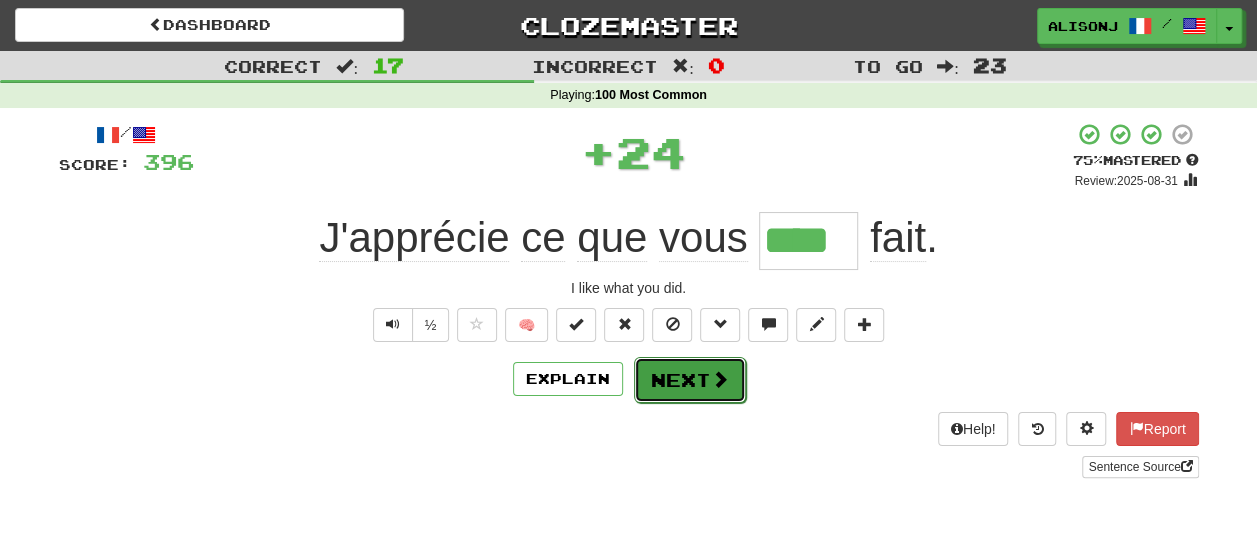 click on "Next" at bounding box center [690, 380] 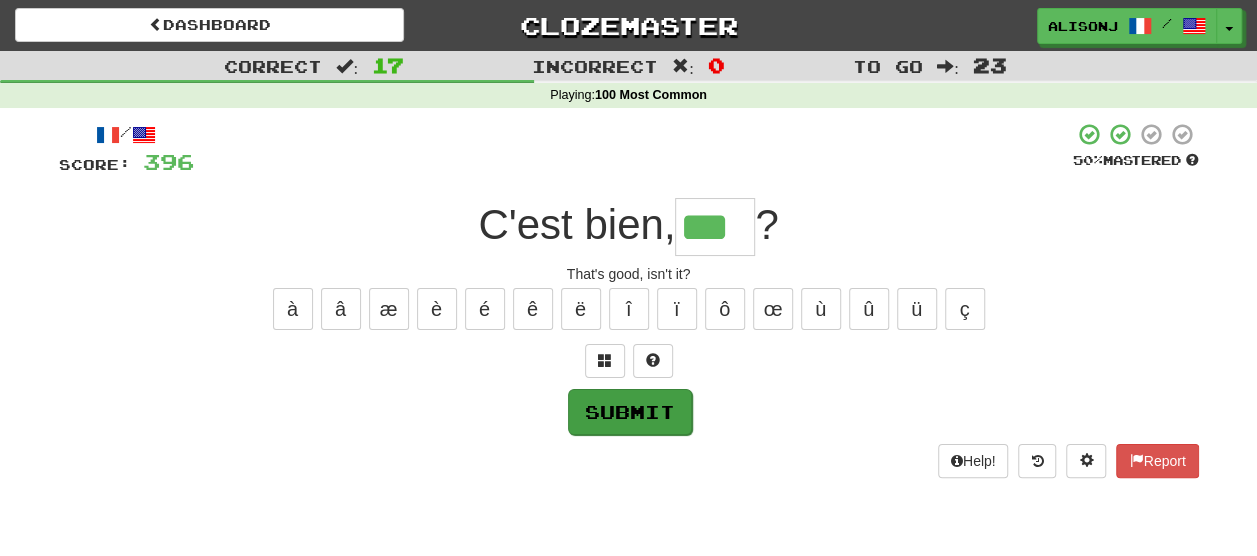 type on "***" 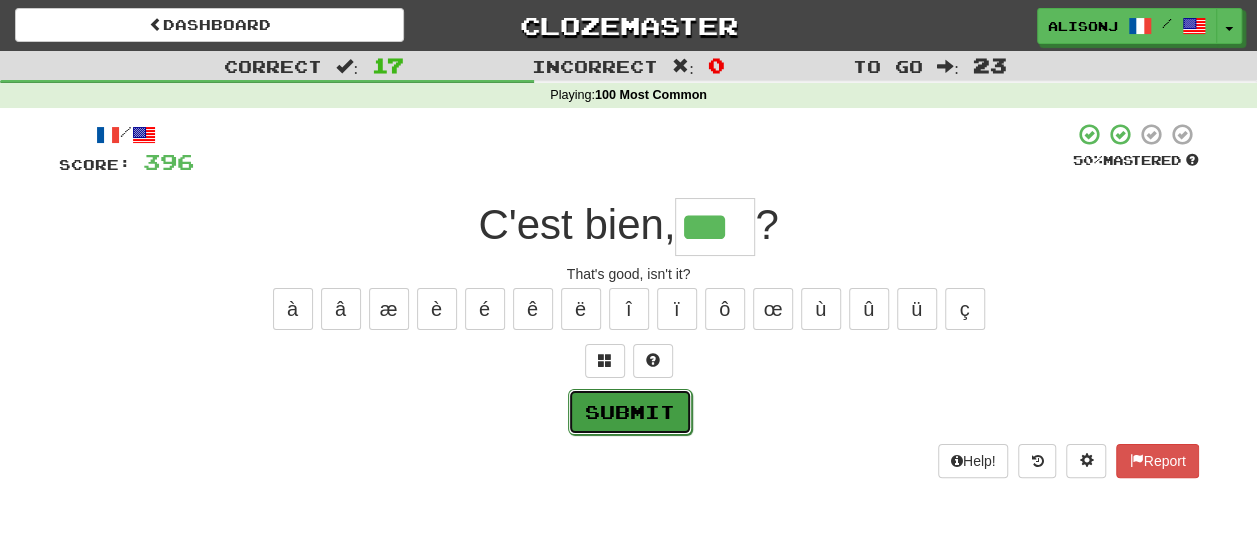 click on "Submit" at bounding box center (630, 412) 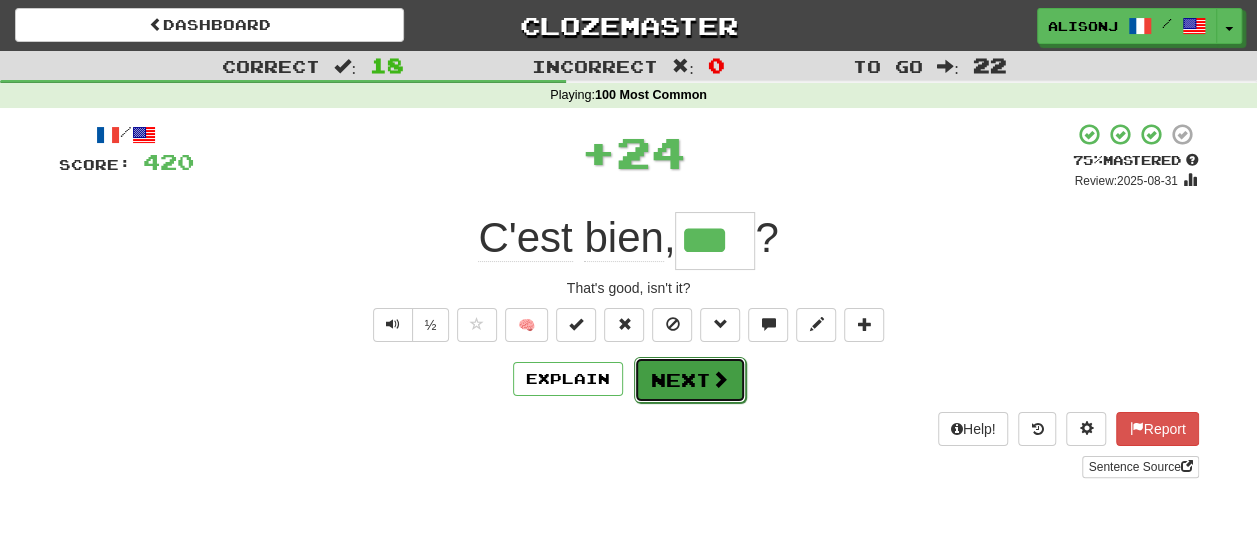 click on "Next" at bounding box center [690, 380] 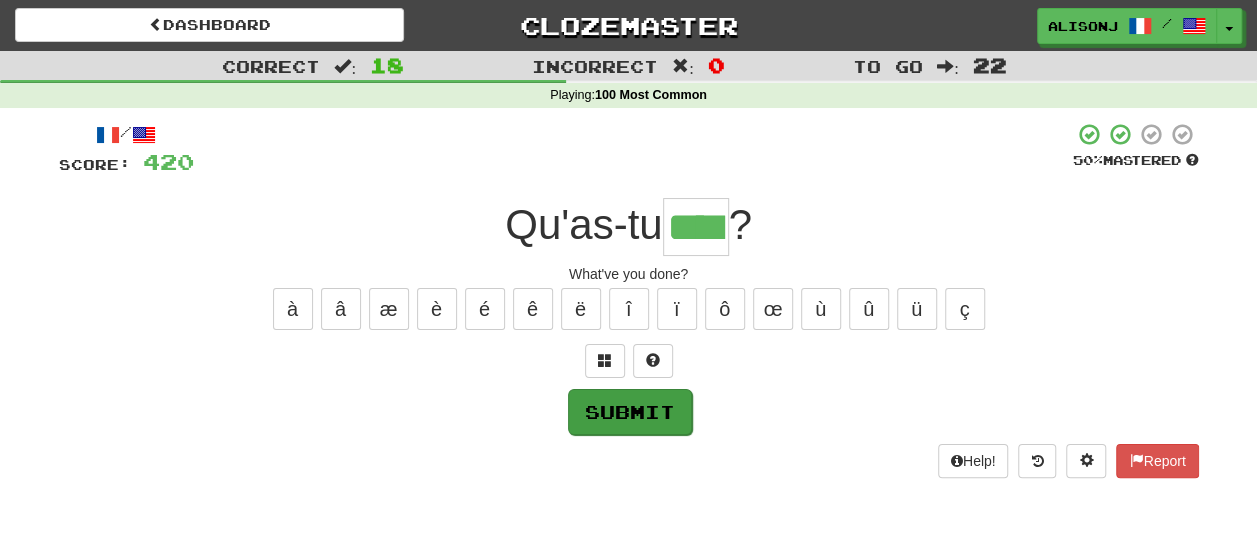 type on "****" 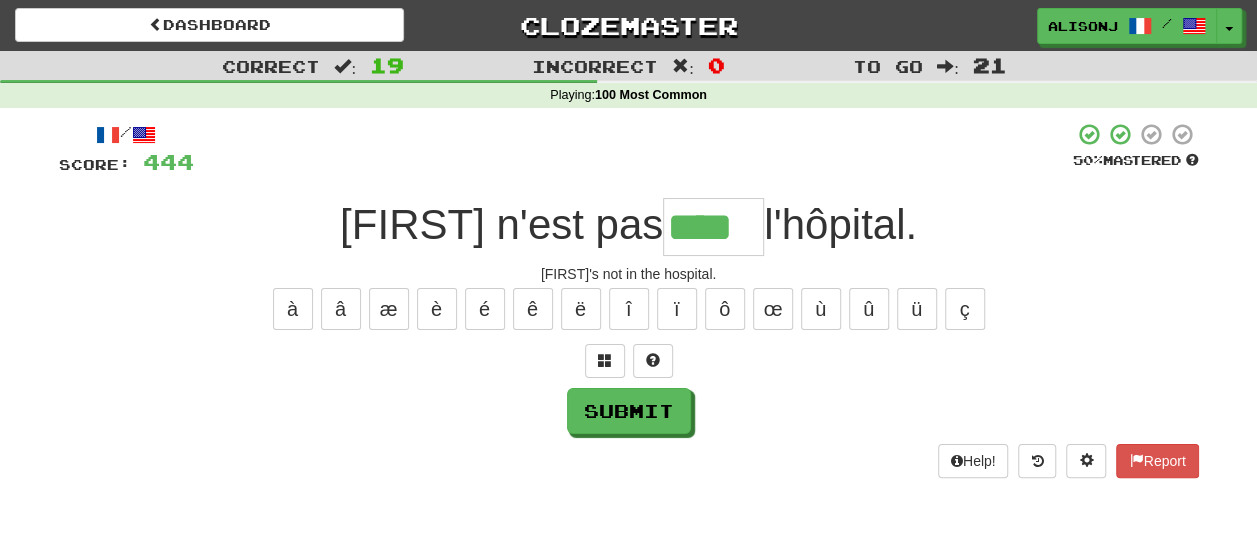 type on "****" 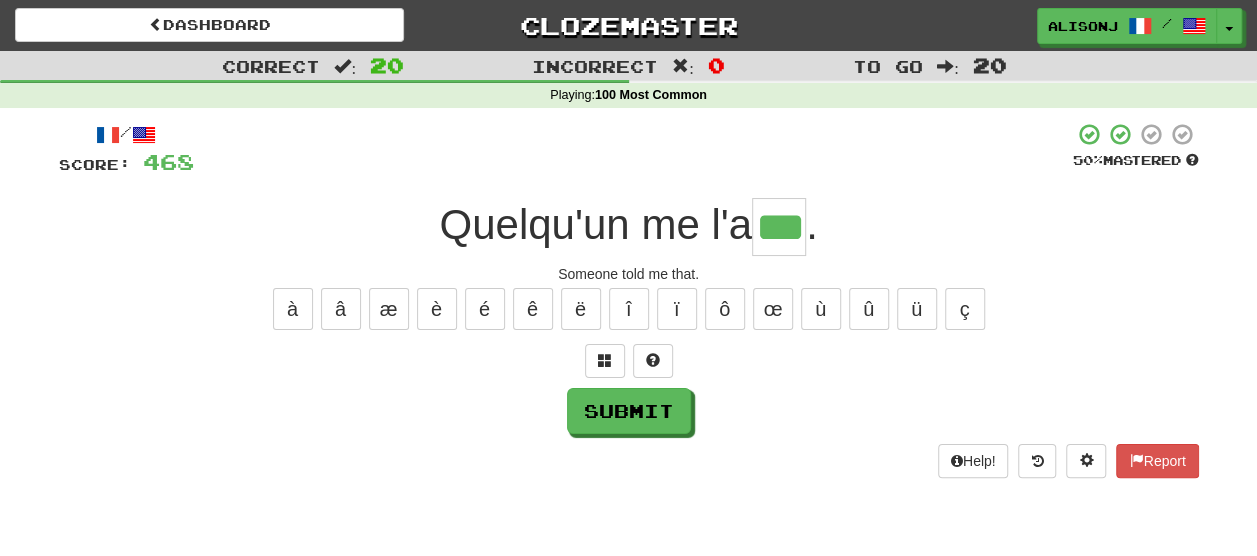 type on "***" 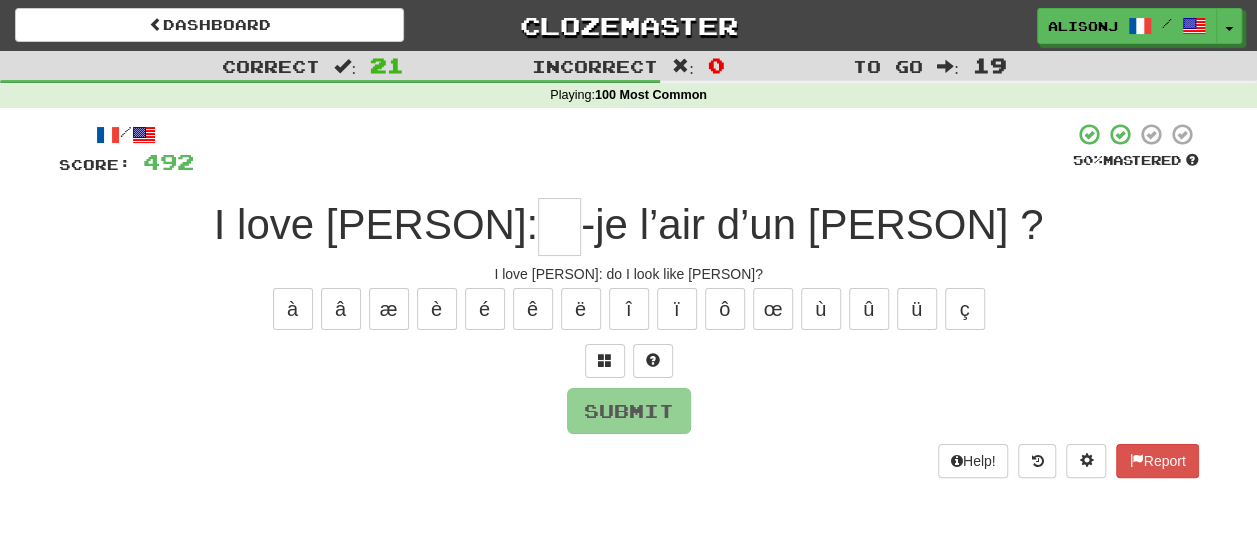 type on "*" 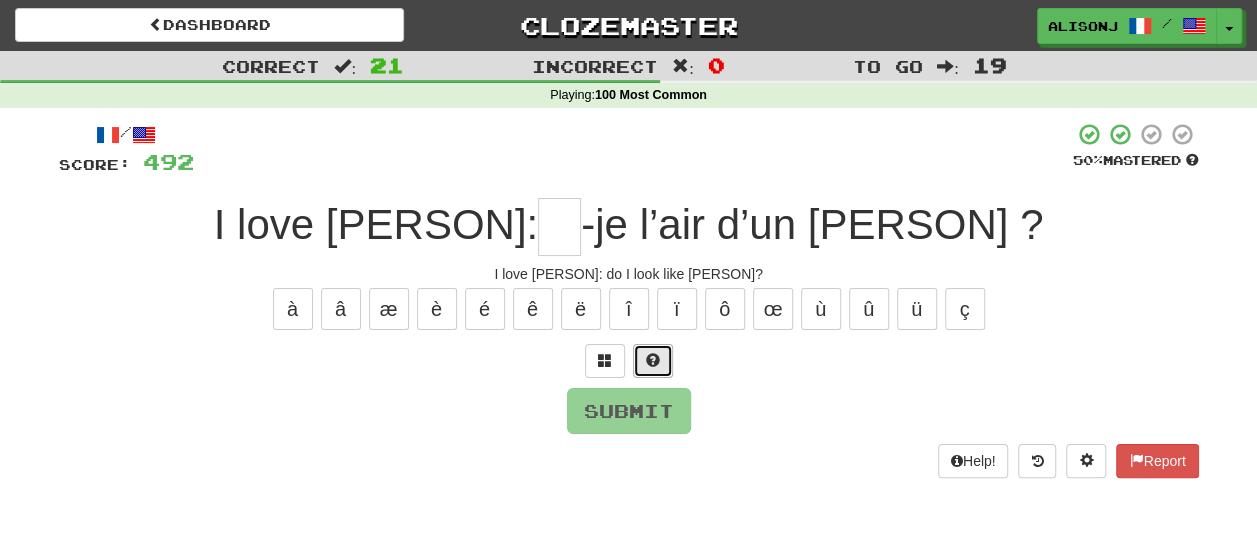 click at bounding box center [653, 360] 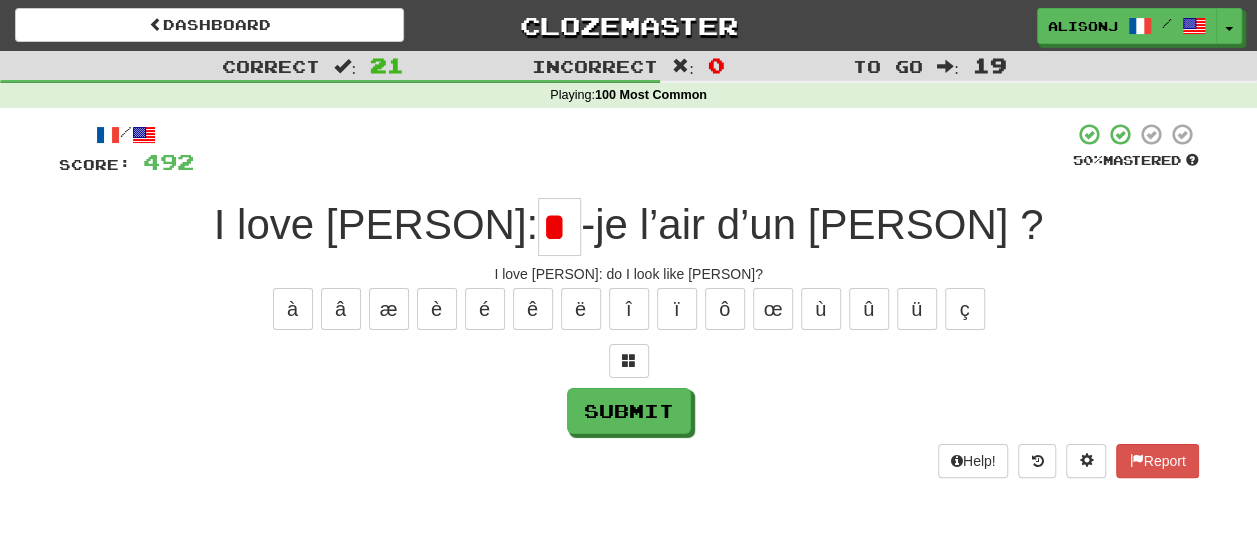 scroll, scrollTop: 0, scrollLeft: 0, axis: both 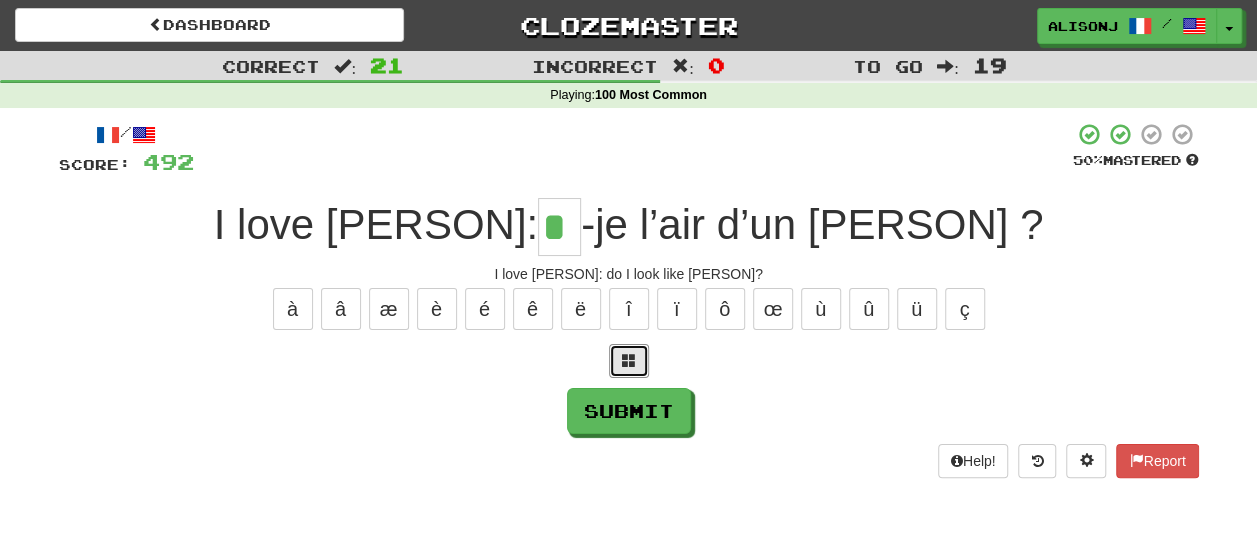click at bounding box center (629, 361) 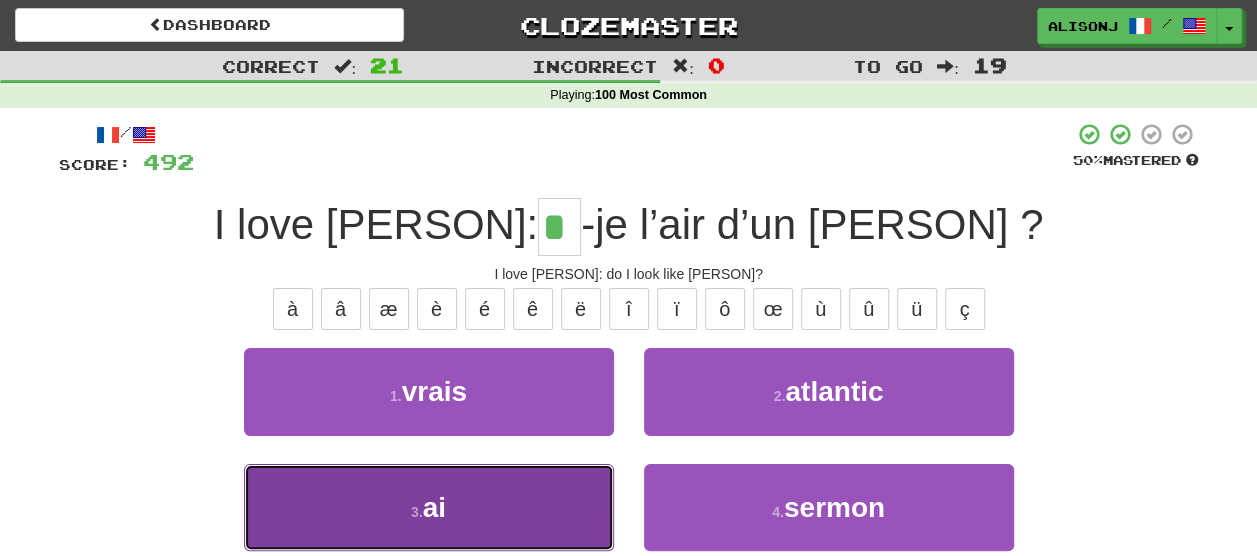 click on "3 .  ai" at bounding box center [429, 507] 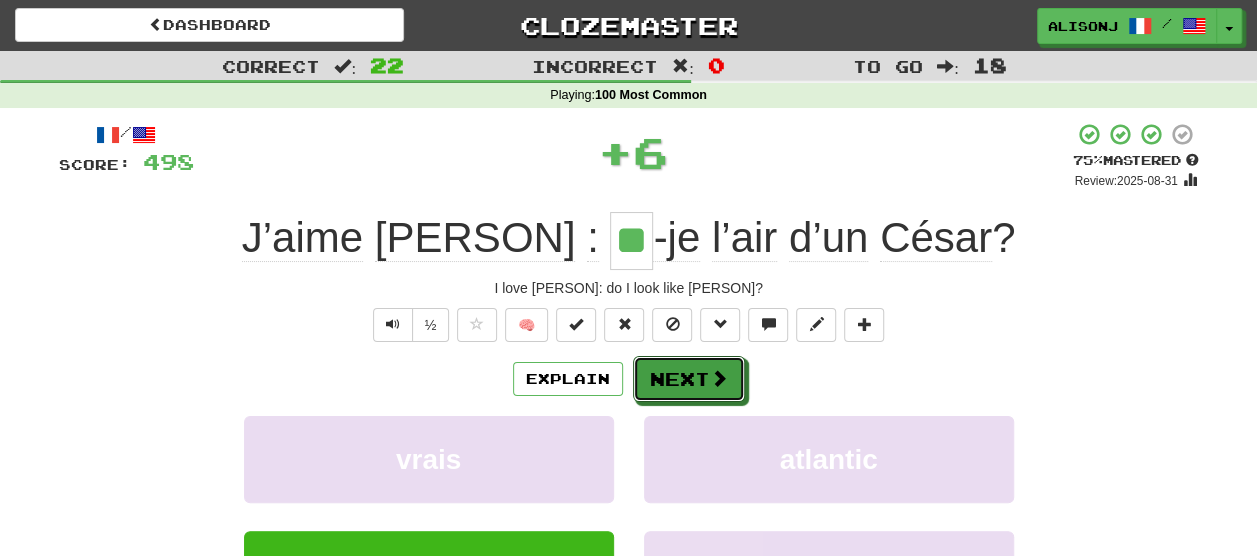 click on "/  Score:   498 + 6 75 %  Mastered Review:  2025-08-31 J’aime   Cléopâtre   :   ** -je   l’air   d’un   César  ? I love Cleopatra: do I look like Caesar? ½ 🧠 Explain Next vrais atlantic ai sermon Learn more: vrais atlantic ai sermon  Help!  Report Sentence Source" at bounding box center [629, 437] 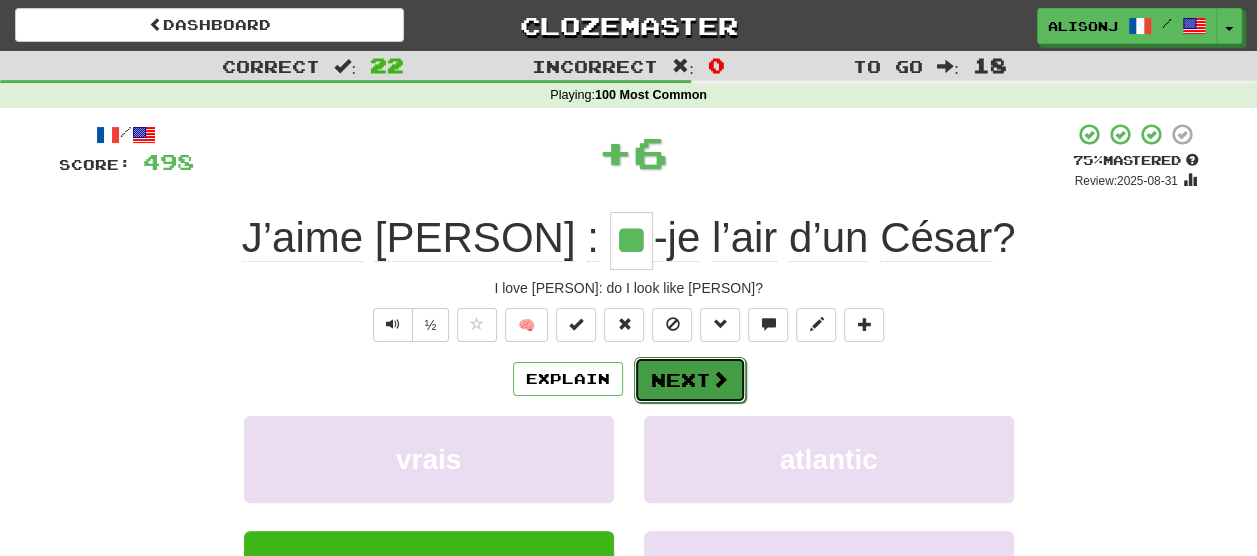 click on "Next" at bounding box center (690, 380) 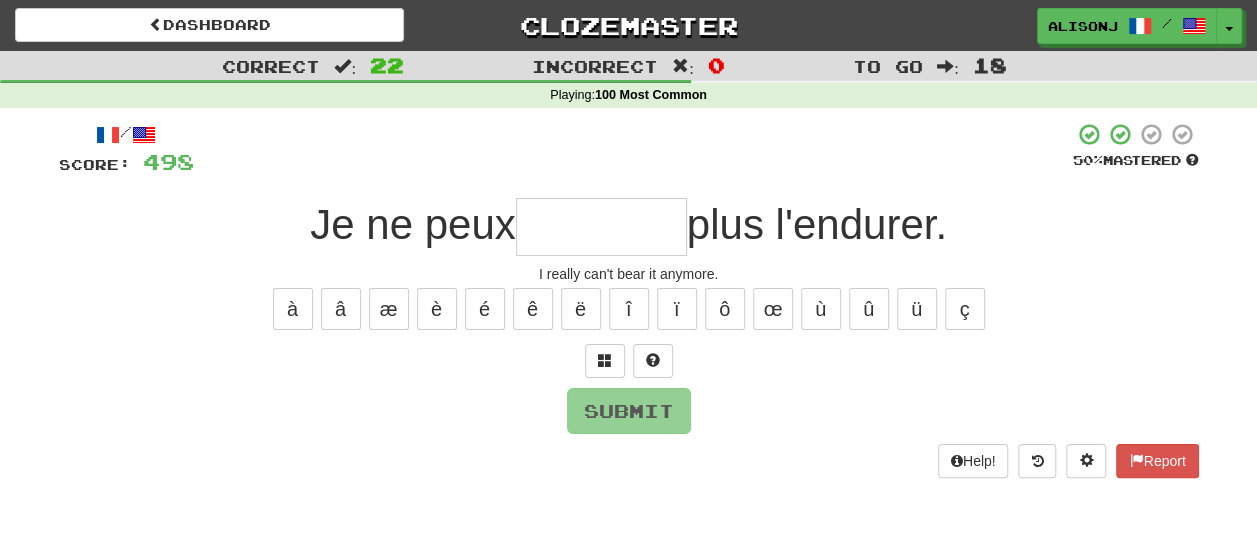 type on "*" 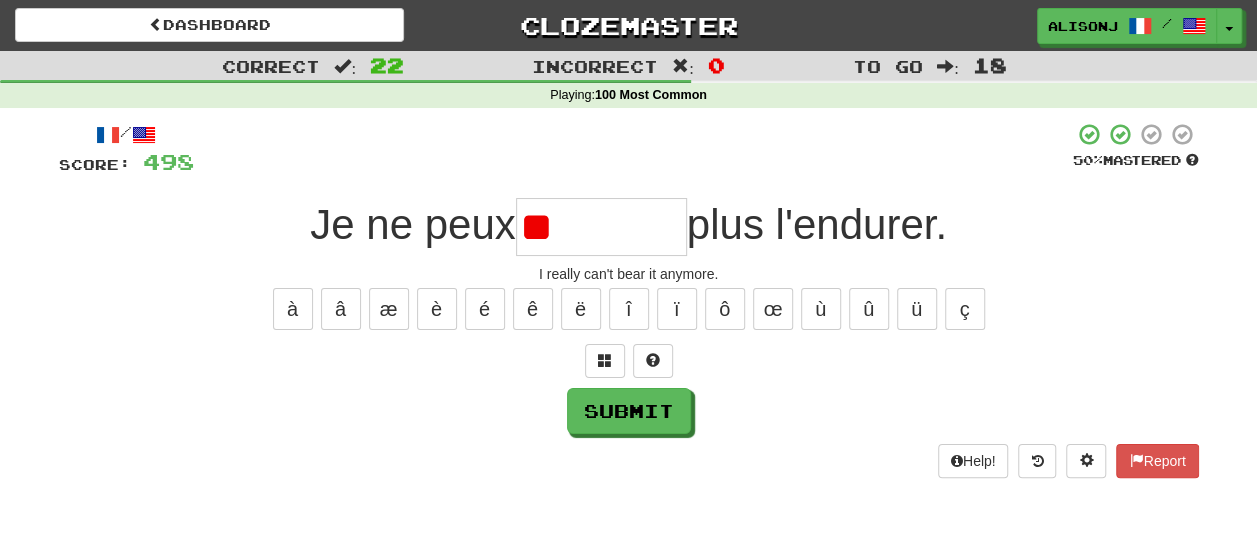 type on "*" 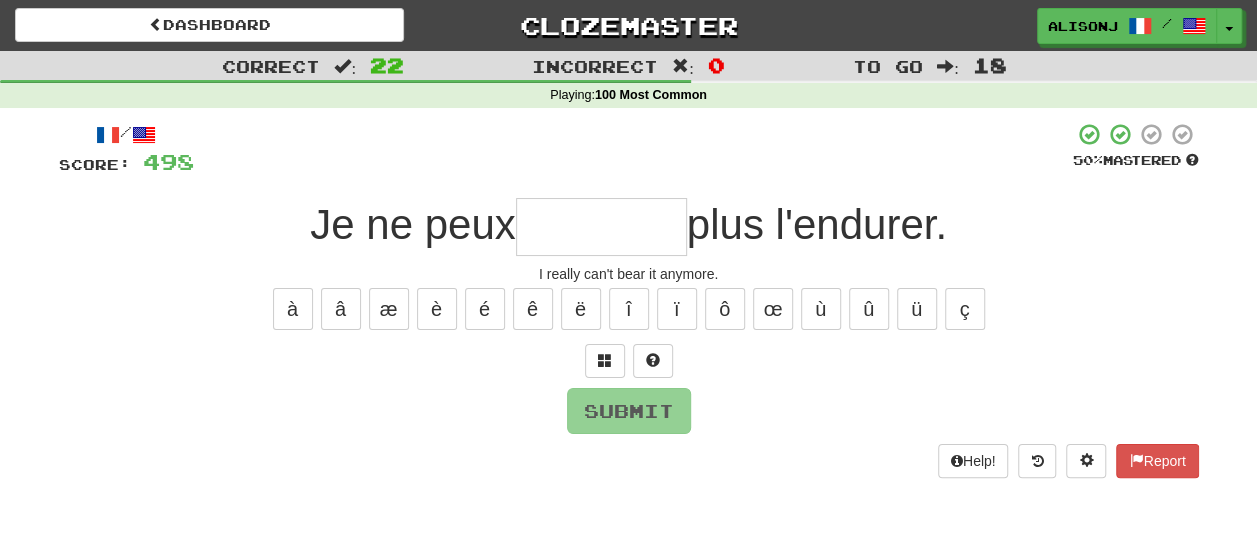 type on "*" 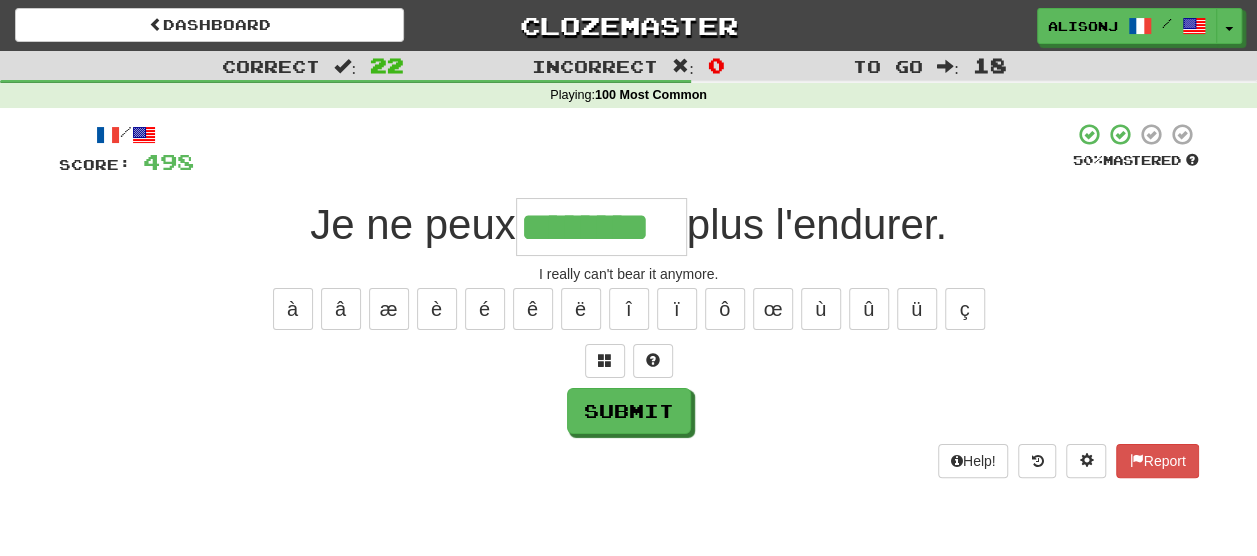 type on "********" 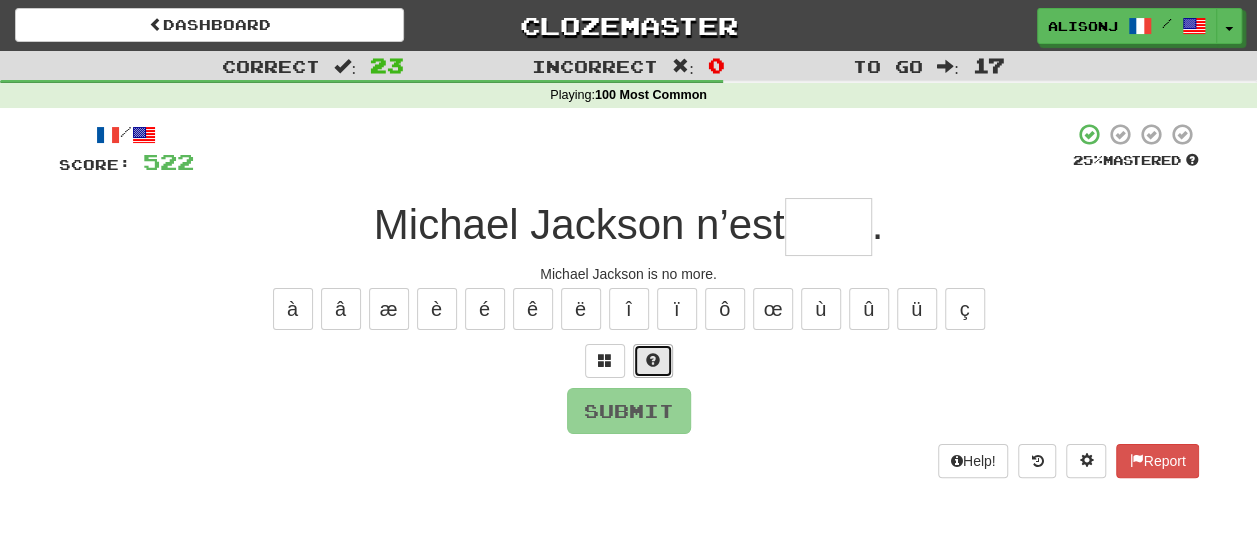 click at bounding box center (653, 360) 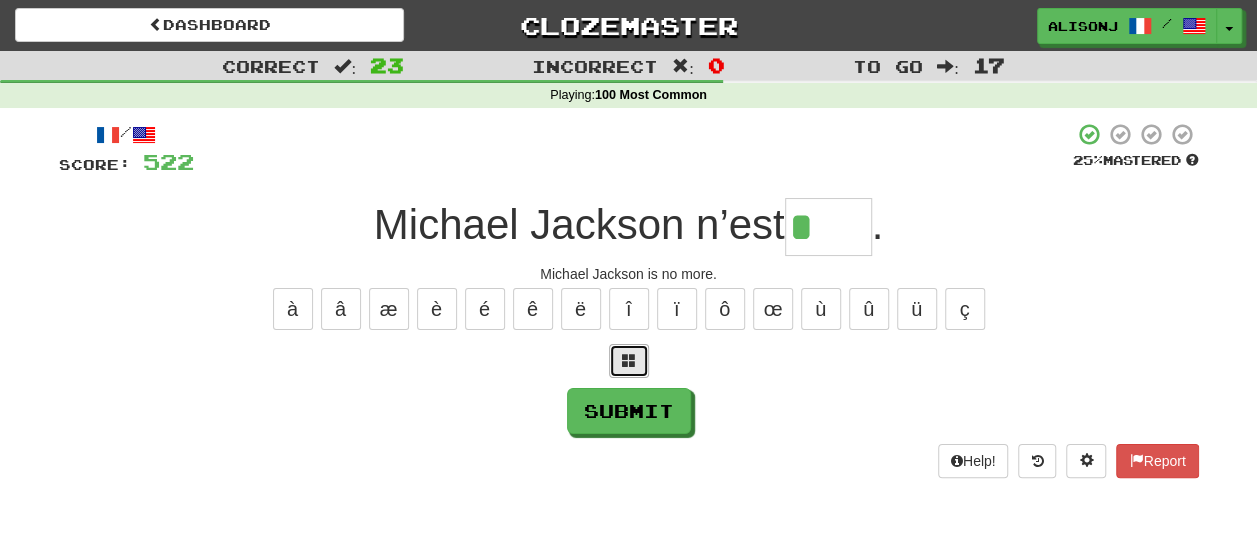click at bounding box center (629, 361) 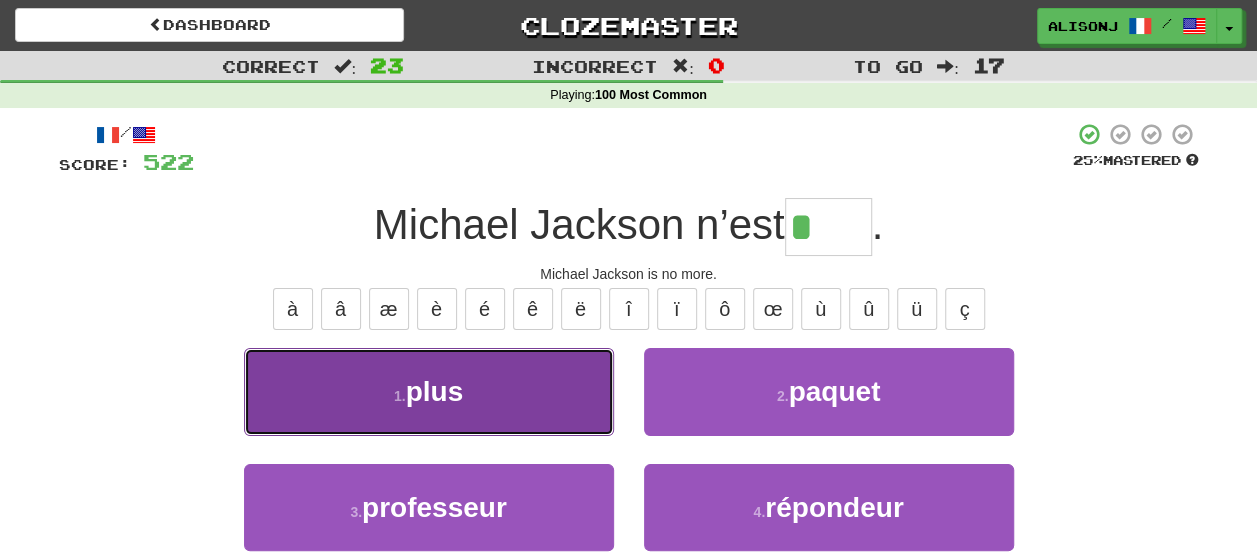click on "1 .  plus" at bounding box center [429, 391] 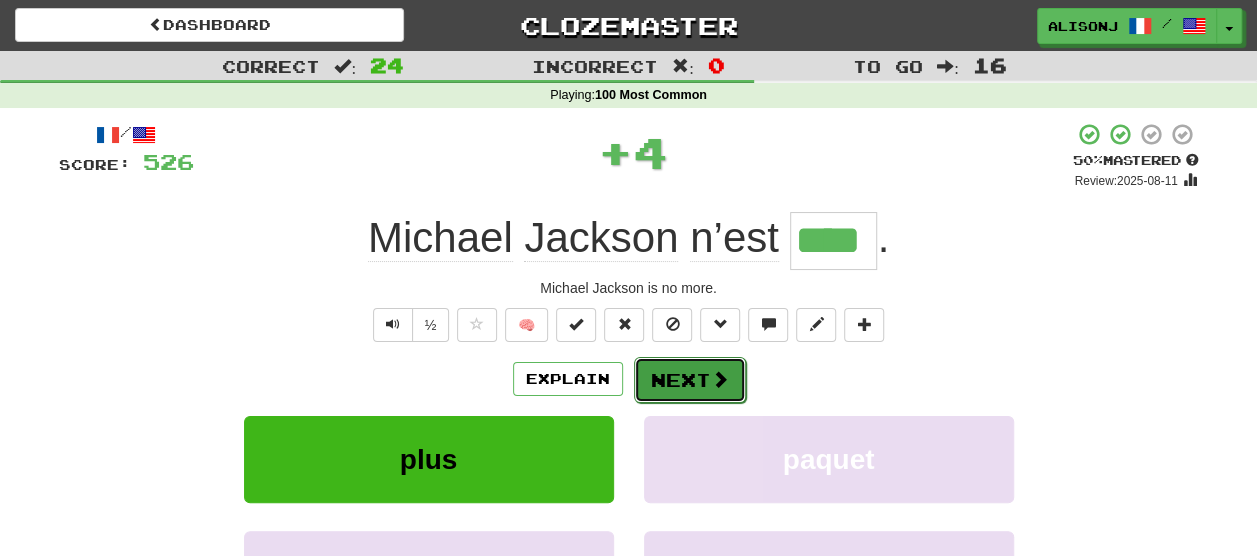 click on "Next" at bounding box center [690, 380] 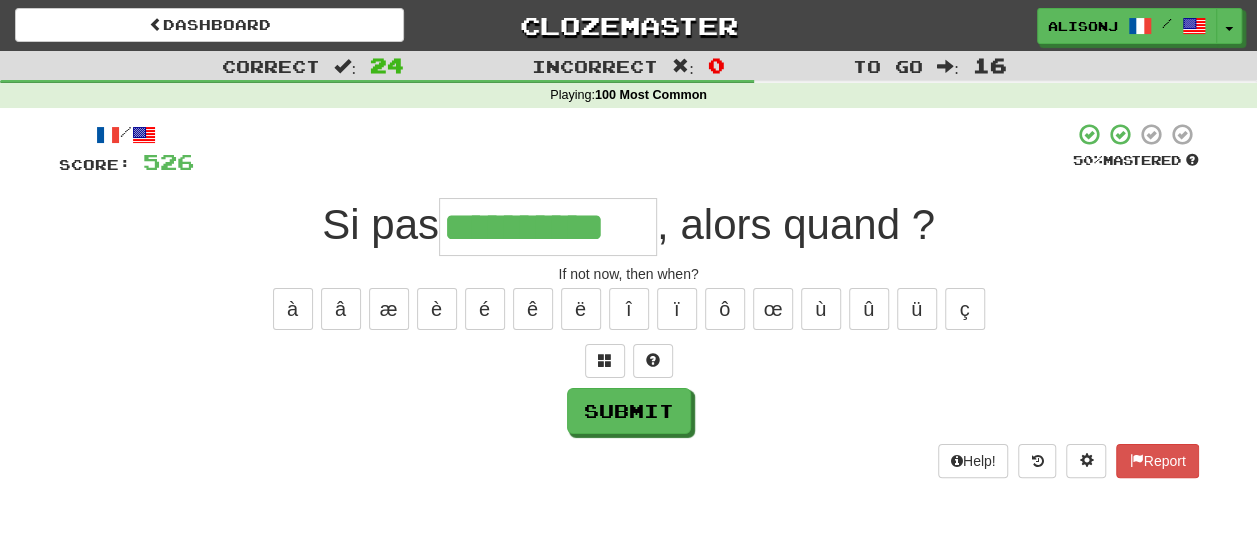type on "**********" 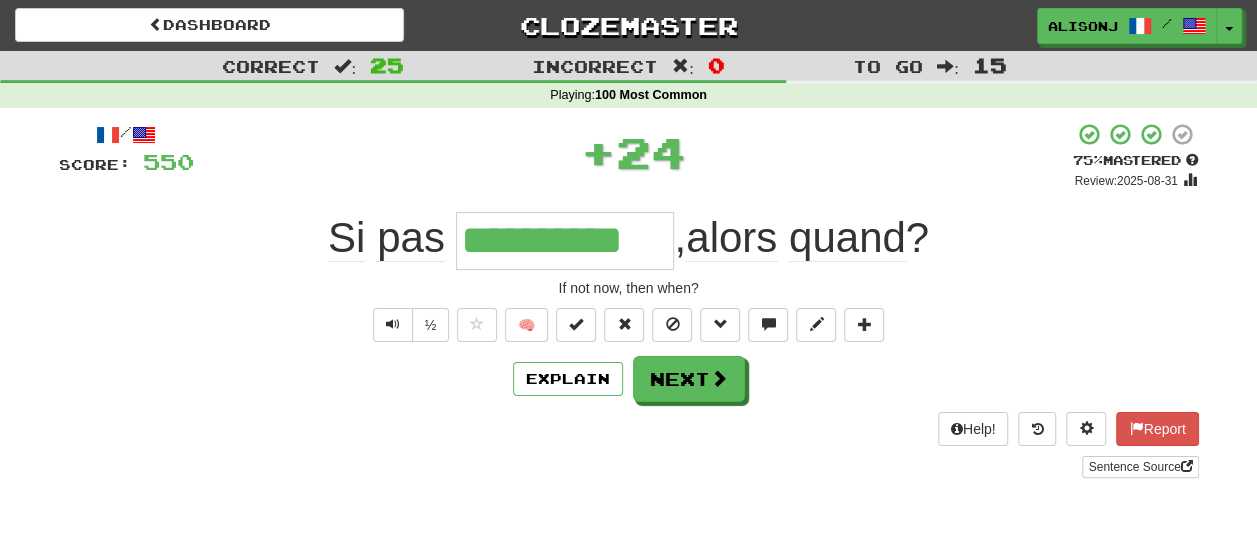type 